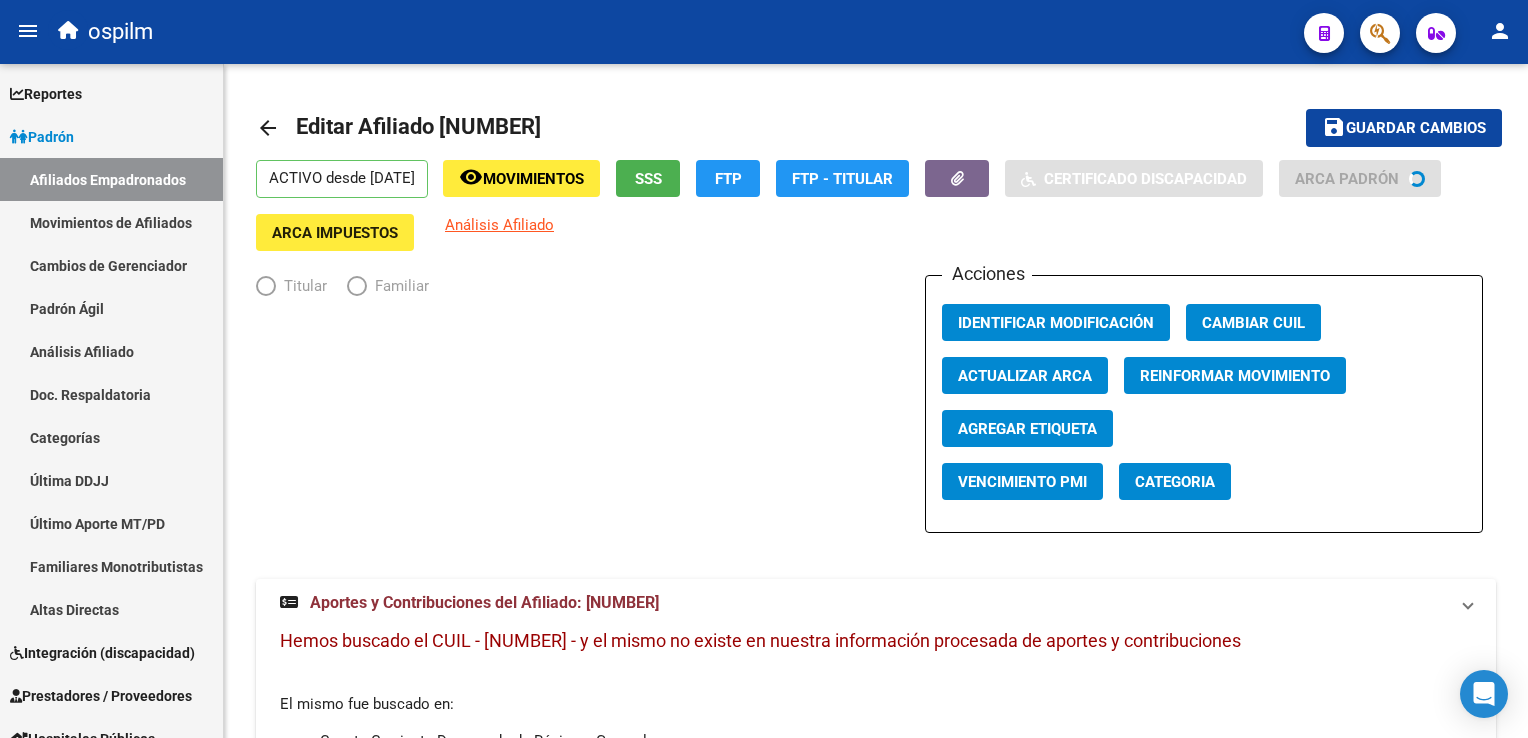 scroll, scrollTop: 0, scrollLeft: 0, axis: both 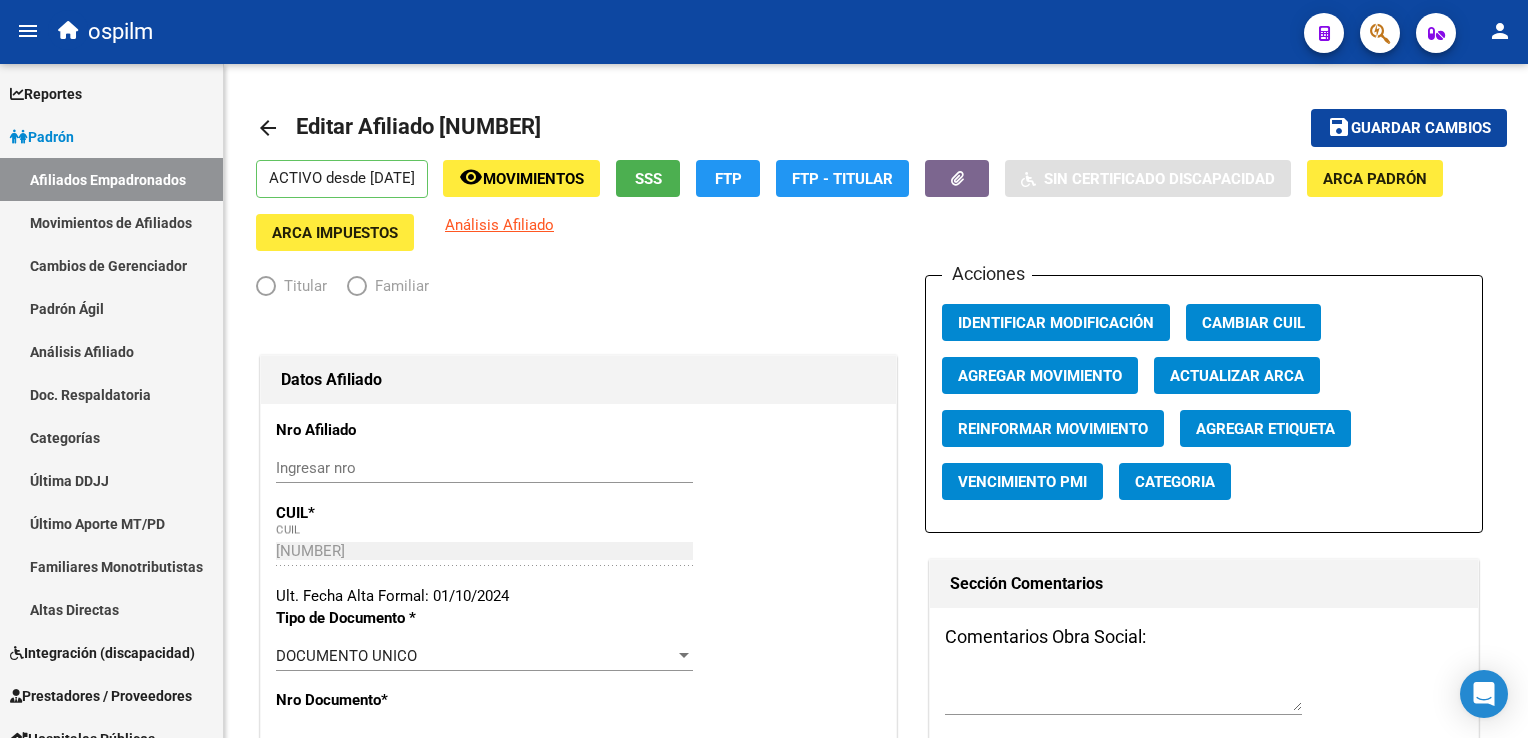 radio on "true" 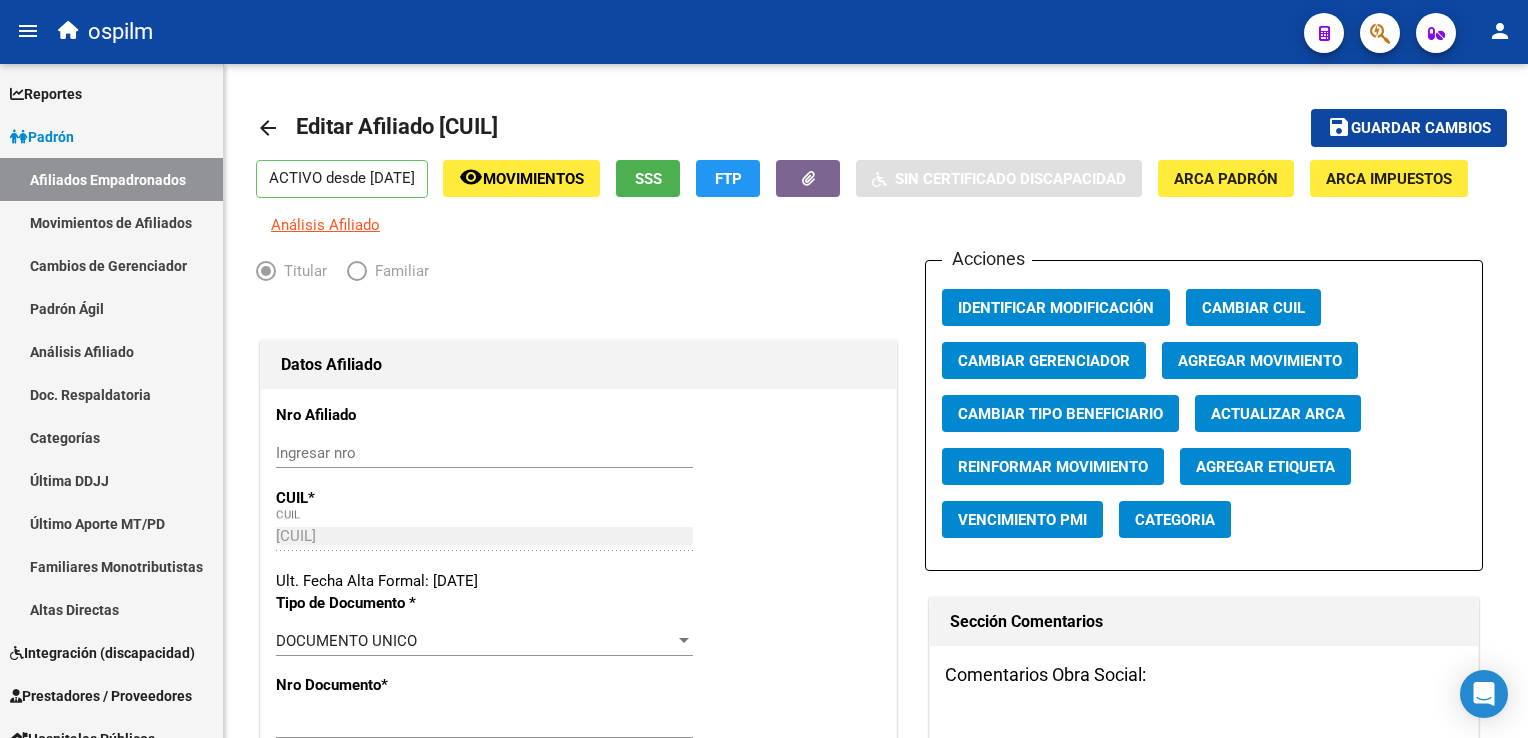 scroll, scrollTop: 0, scrollLeft: 0, axis: both 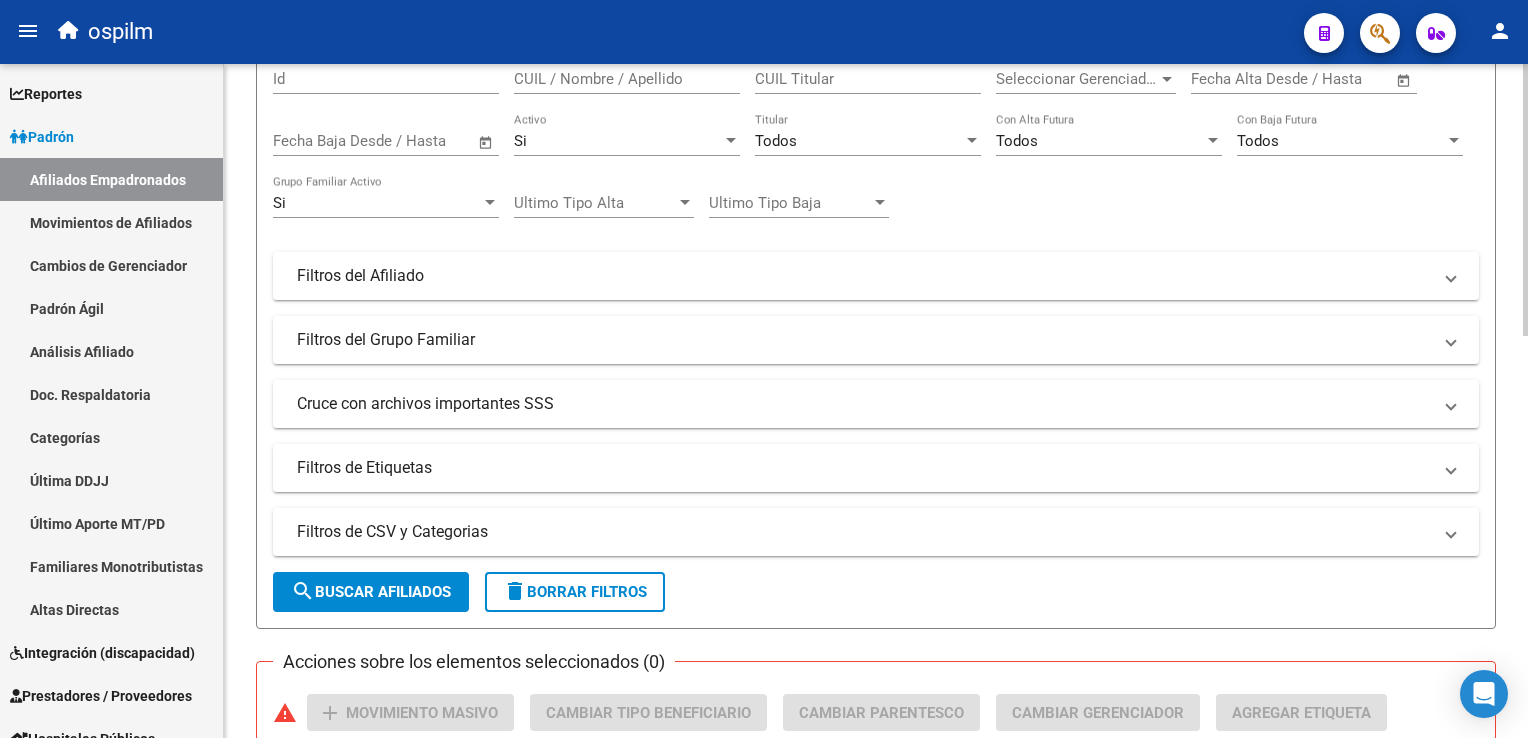 click on "PADRON -> Afiliados Empadronados  (alt+a) add  Crear Afiliado
file_download  Exportar CSV  cloud_download  Exportar CSV 2  cloud_download  Exportar GECROS  file_download  Exportar Bymovi  cloud_download  Actualizar ultimo Empleador  Filtros Id CUIL / Nombre / Apellido CUIL Titular Seleccionar Gerenciador Seleccionar Gerenciador Start date – End date Fecha Alta Desde / Hasta Start date – End date Fecha Baja Desde / Hasta Si Activo Todos Titular Todos Con Alta Futura Todos Con Baja Futura Si Grupo Familiar Activo Ultimo Tipo Alta Ultimo Tipo Alta Ultimo Tipo Baja Ultimo Tipo Baja  Filtros del Afiliado  Edades Edades Sexo Sexo Discapacitado Discapacitado Nacionalidad Nacionalidad Provincia Provincia Estado Civil Estado Civil Start date – End date Fecha Nacimiento Desde / Hasta Todos Tiene PMI Todos Certificado Estudio Codigo Postal Localidad  Filtros del Grupo Familiar  Tipo Beneficiario Titular Tipo Beneficiario Titular Situacion Revista Titular Situacion Revista Titular CUIT Empleador" 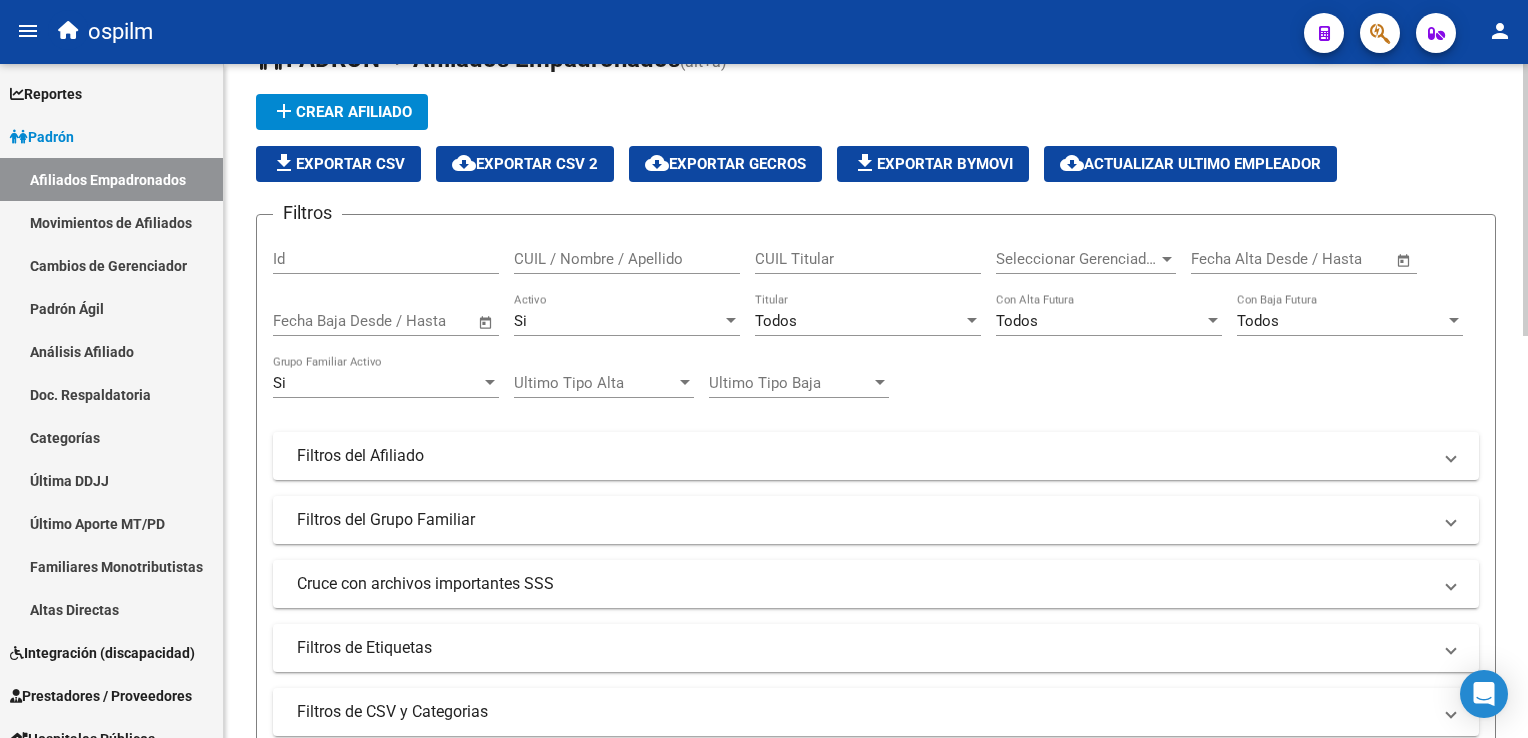 scroll, scrollTop: 8, scrollLeft: 0, axis: vertical 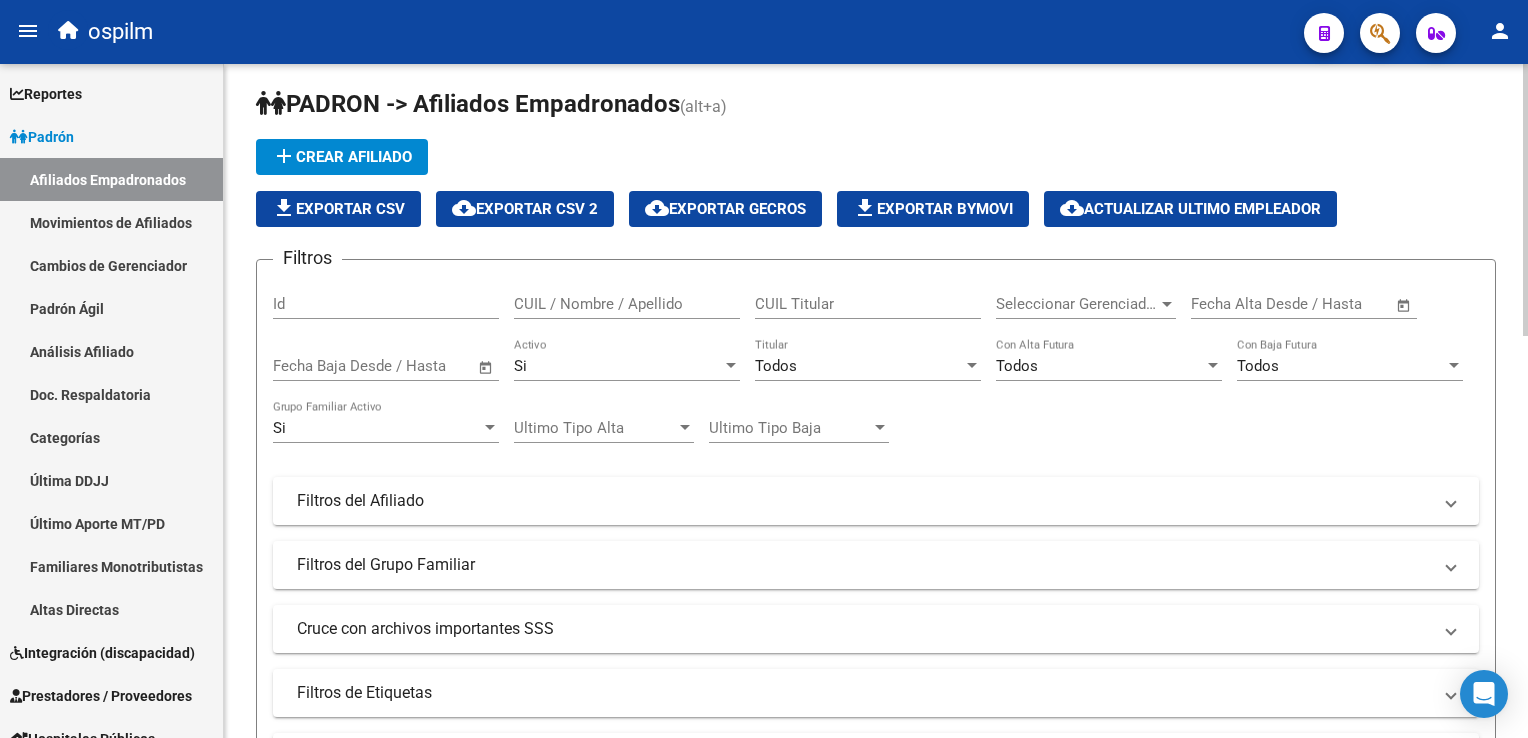 click on "PADRON -> Afiliados Empadronados  (alt+a) add  Crear Afiliado
file_download  Exportar CSV  cloud_download  Exportar CSV 2  cloud_download  Exportar GECROS  file_download  Exportar Bymovi  cloud_download  Actualizar ultimo Empleador  Filtros Id CUIL / Nombre / Apellido CUIL Titular Seleccionar Gerenciador Seleccionar Gerenciador Start date – End date Fecha Alta Desde / Hasta Start date – End date Fecha Baja Desde / Hasta Si Activo Todos Titular Todos Con Alta Futura Todos Con Baja Futura Si Grupo Familiar Activo Ultimo Tipo Alta Ultimo Tipo Alta Ultimo Tipo Baja Ultimo Tipo Baja  Filtros del Afiliado  Edades Edades Sexo Sexo Discapacitado Discapacitado Nacionalidad Nacionalidad Provincia Provincia Estado Civil Estado Civil Start date – End date Fecha Nacimiento Desde / Hasta Todos Tiene PMI Todos Certificado Estudio Codigo Postal Localidad  Filtros del Grupo Familiar  Tipo Beneficiario Titular Tipo Beneficiario Titular Situacion Revista Titular Situacion Revista Titular CUIT Empleador" 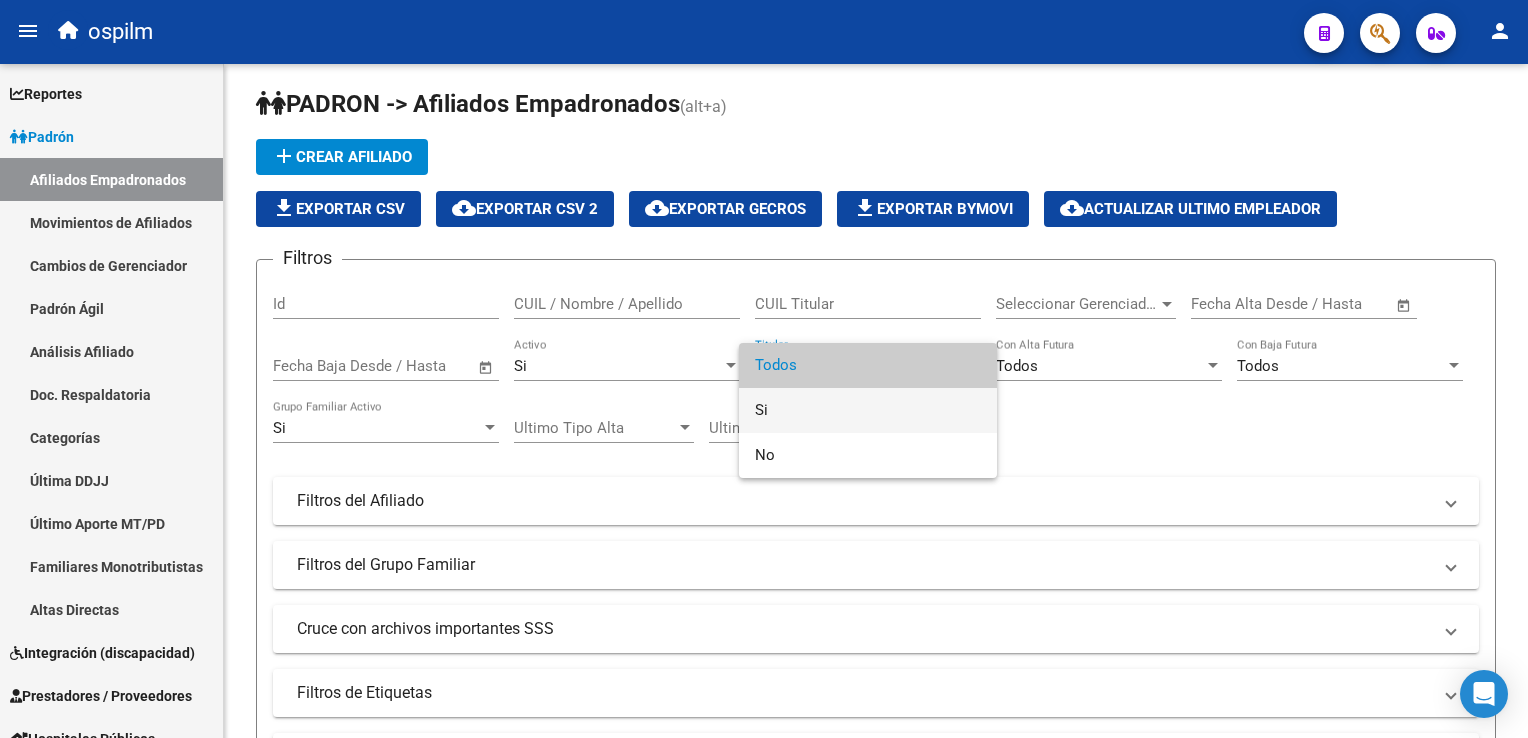 click on "Si" at bounding box center (868, 410) 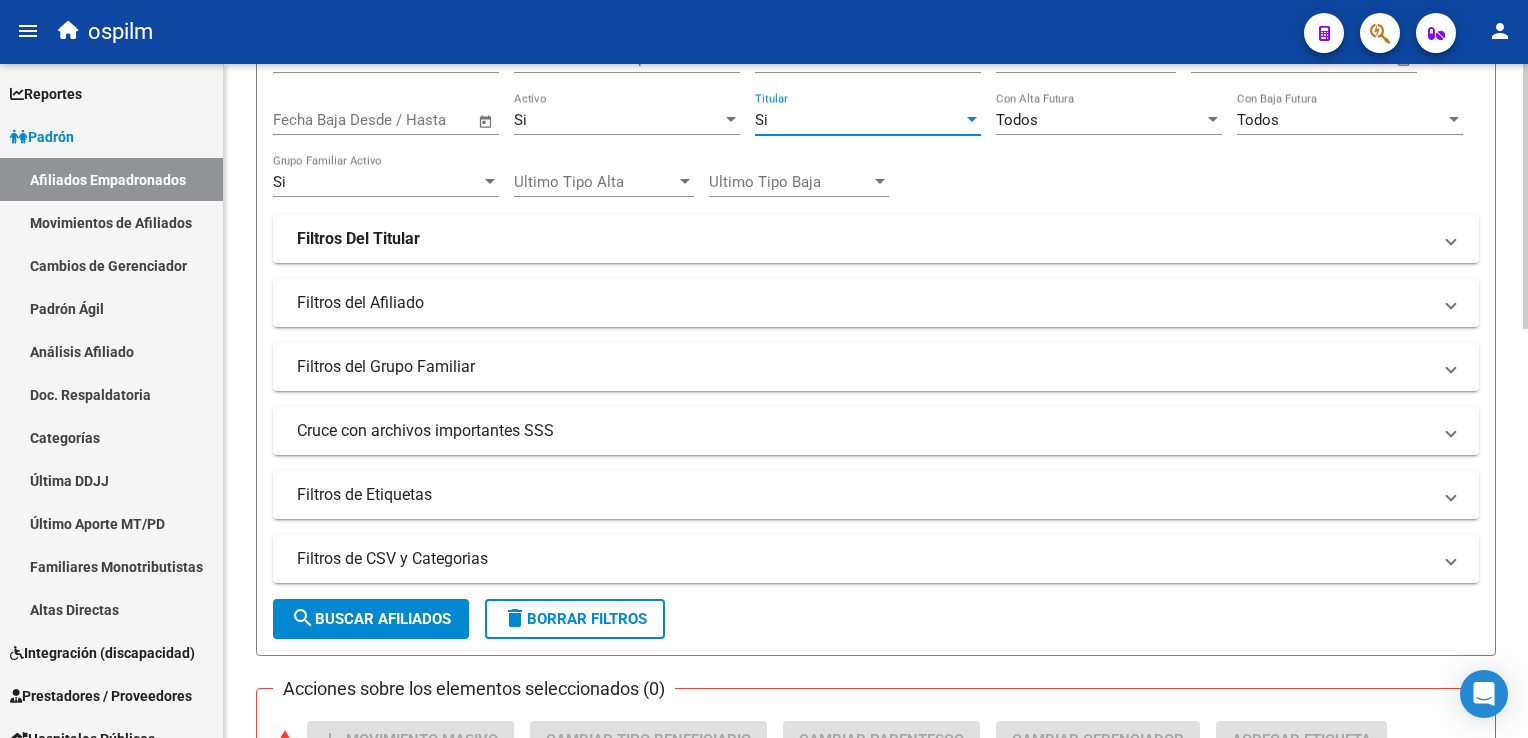 scroll, scrollTop: 260, scrollLeft: 0, axis: vertical 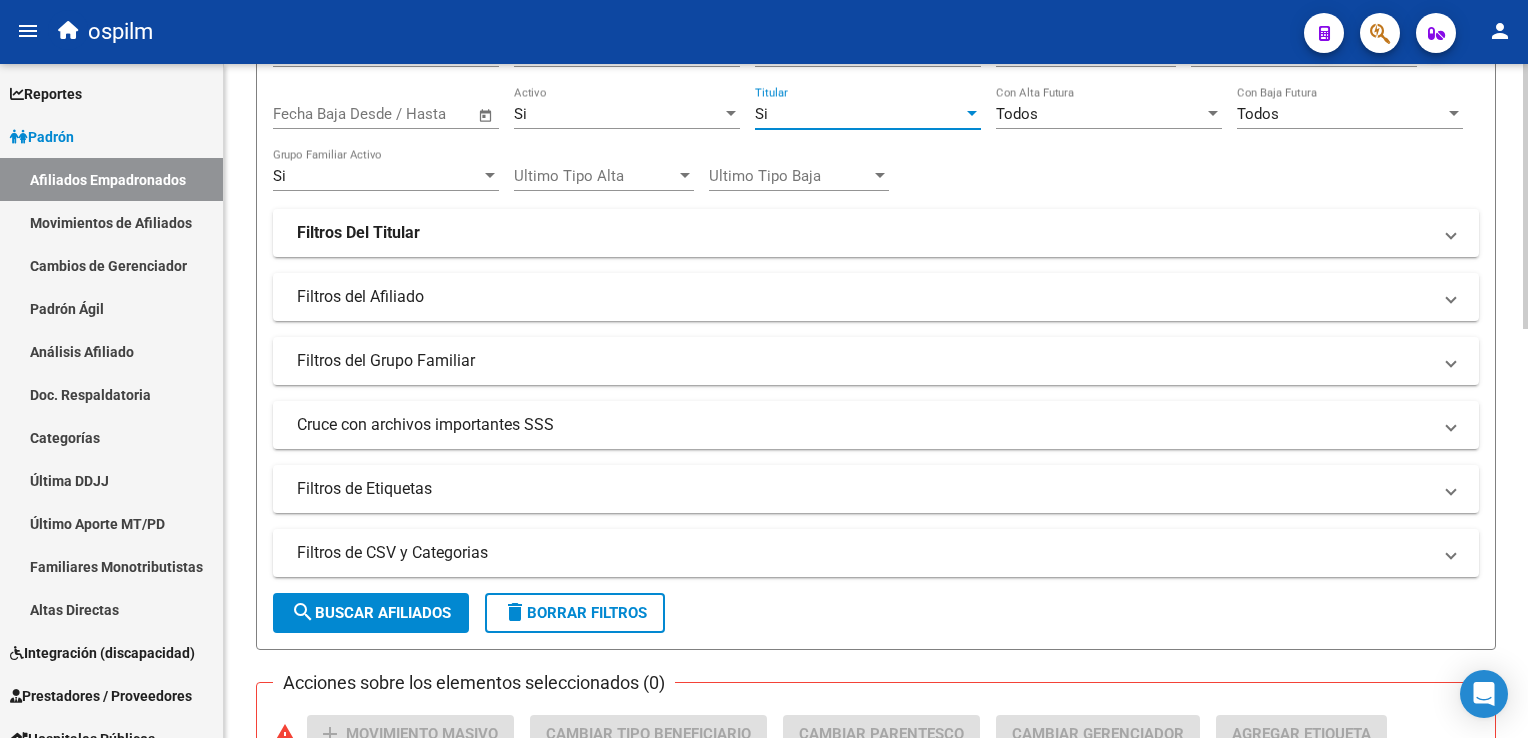 click on "menu   ospilm  person    Firma Express     Reportes Ingresos Devengados Análisis Histórico Detalles Transferencias RG sin DDJJ Detalles por CUIL RG Detalles - MT/PD MT morosos Egresos Devengados Comprobantes Recibidos Facturación Apócrifa Auditorías x Área Auditorías x Usuario Ítems de Auditorías x Usuario Padrón Traspasos x O.S. Traspasos x Gerenciador Traspasos x [STATE] Nuevos Aportantes Métricas - Padrón SSS Métricas - Crecimiento Población    Padrón Afiliados Empadronados Movimientos de Afiliados Cambios de Gerenciador Padrón Ágil Análisis Afiliado Doc. Respaldatoria Categorías Última DDJJ Último Aporte MT/PD Familiares Monotributistas Altas Directas    Integración (discapacidad) Certificado Discapacidad    Prestadores / Proveedores Facturas - Listado/Carga Facturas Sin Auditar Facturas - Documentación Pagos x Transferencia Auditorías - Listado Auditorías - Comentarios Auditorías - Cambios Área Auditoría - Ítems Prestadores - Listado Prestadores - Docu. Actas" at bounding box center (764, 369) 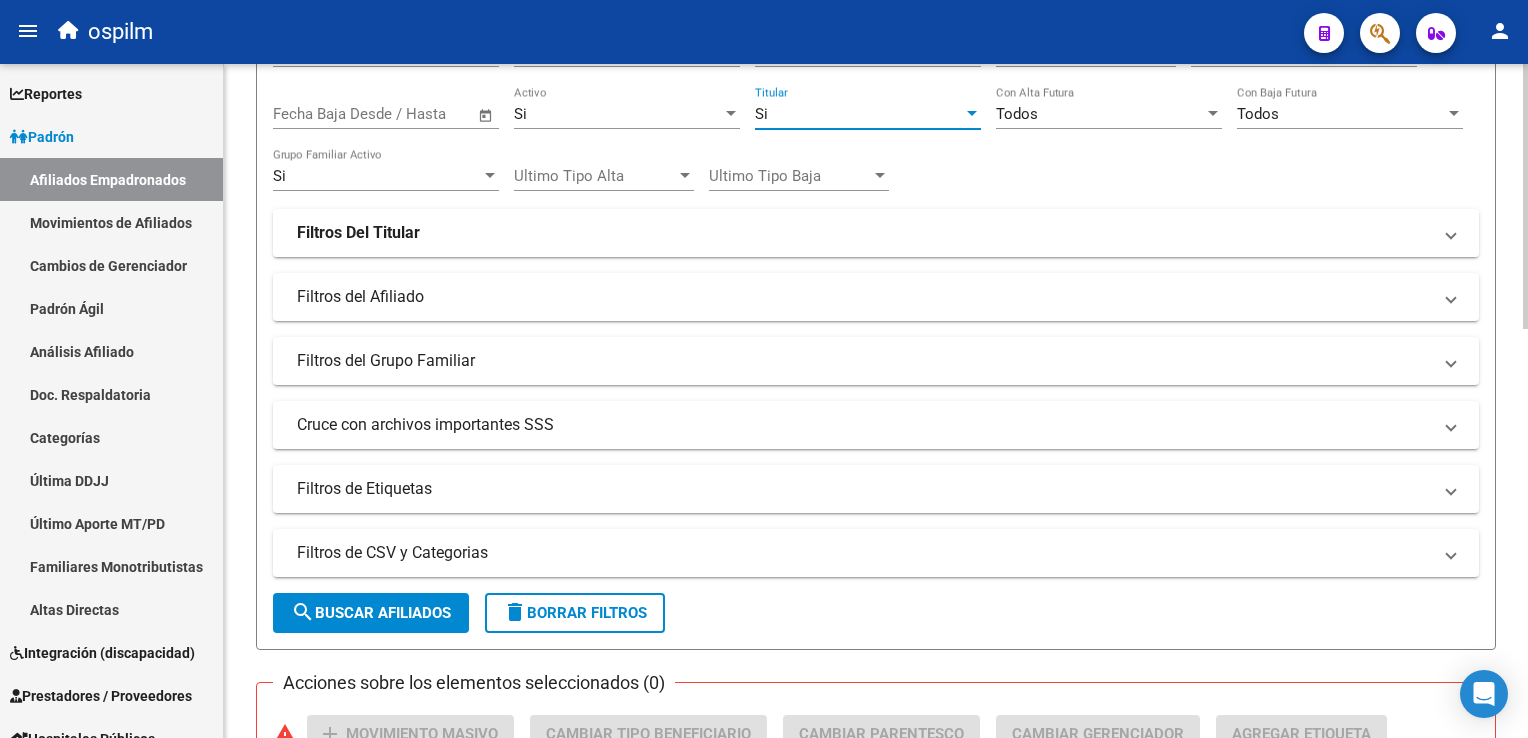 drag, startPoint x: 344, startPoint y: 229, endPoint x: 337, endPoint y: 218, distance: 13.038404 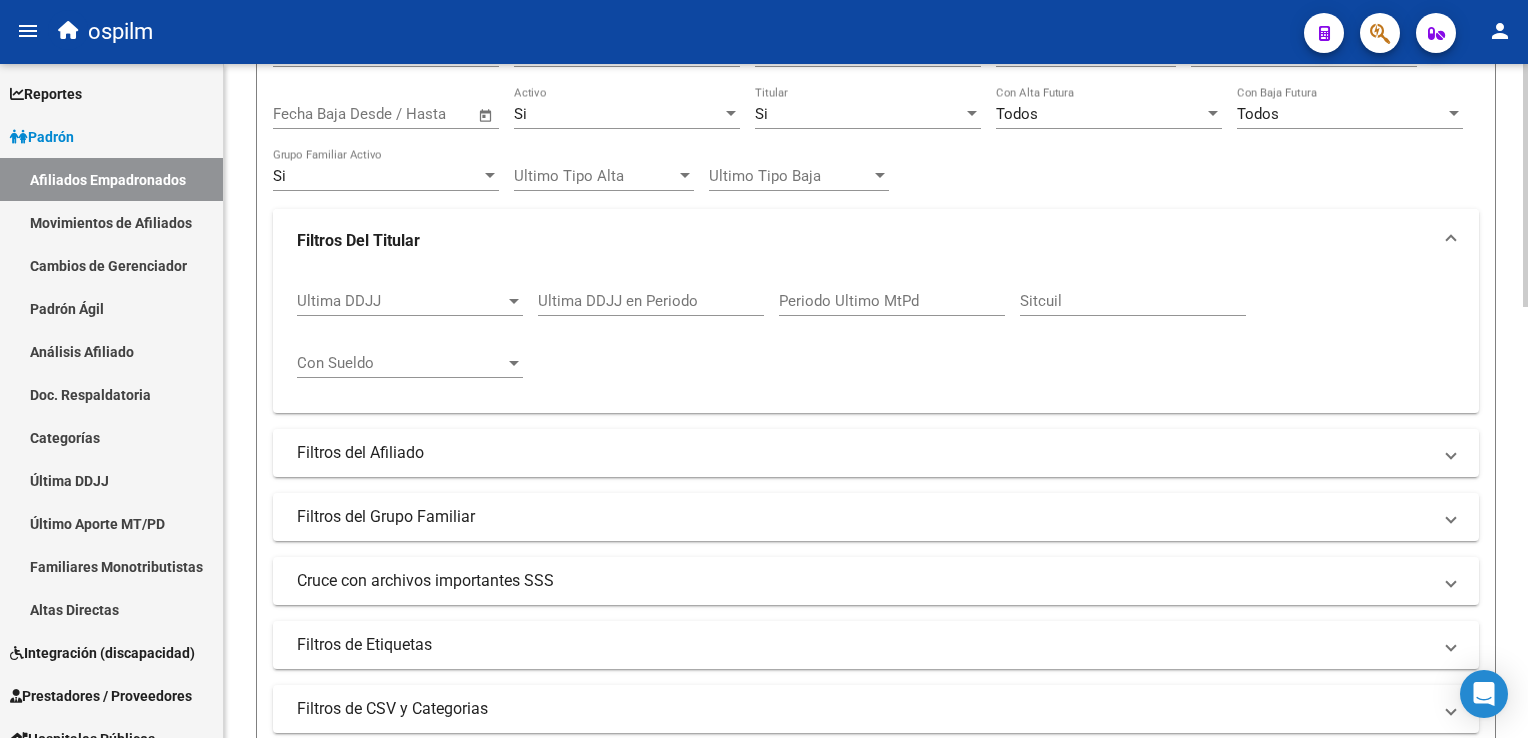 click on "Filtros Del Titular" at bounding box center (358, 241) 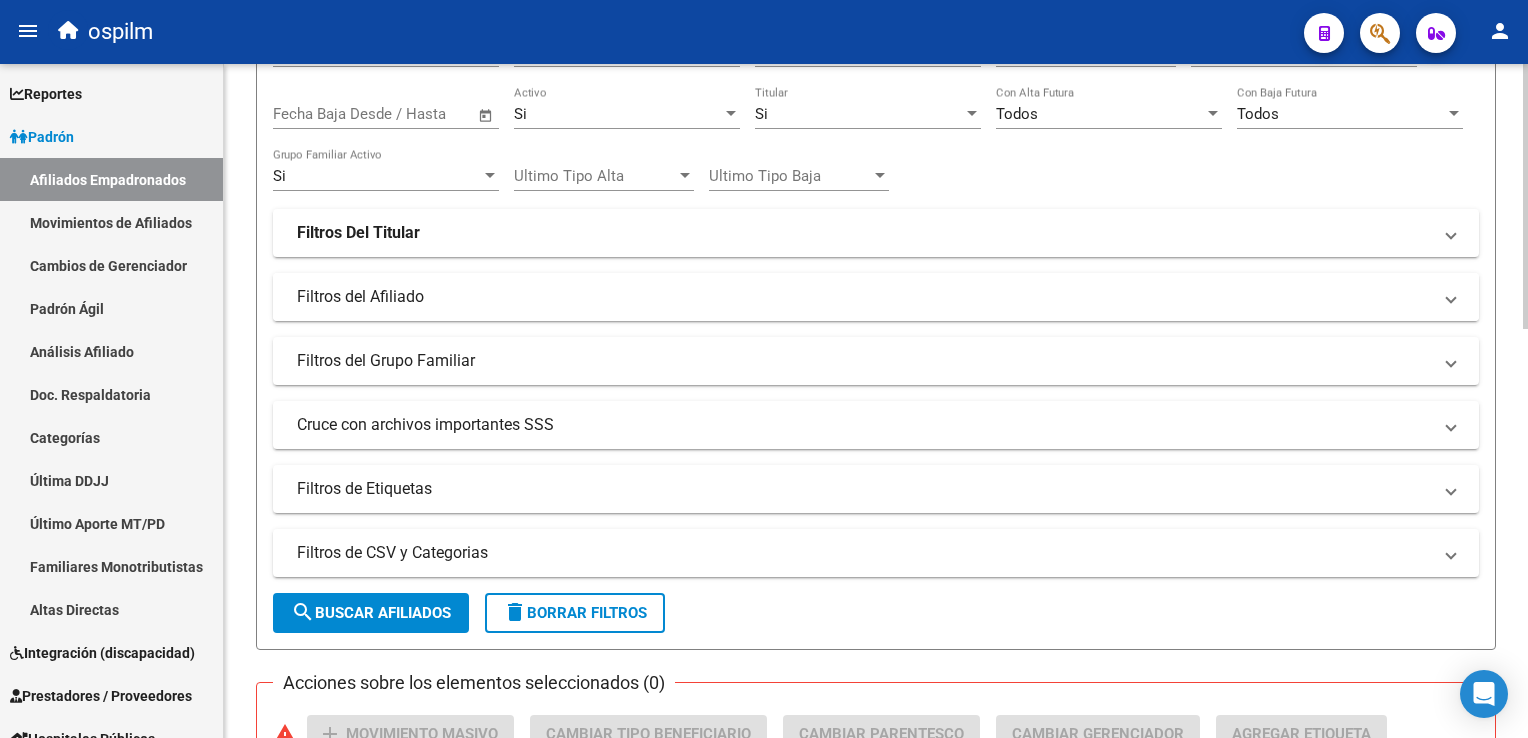 click on "Filtros del Afiliado" at bounding box center (864, 297) 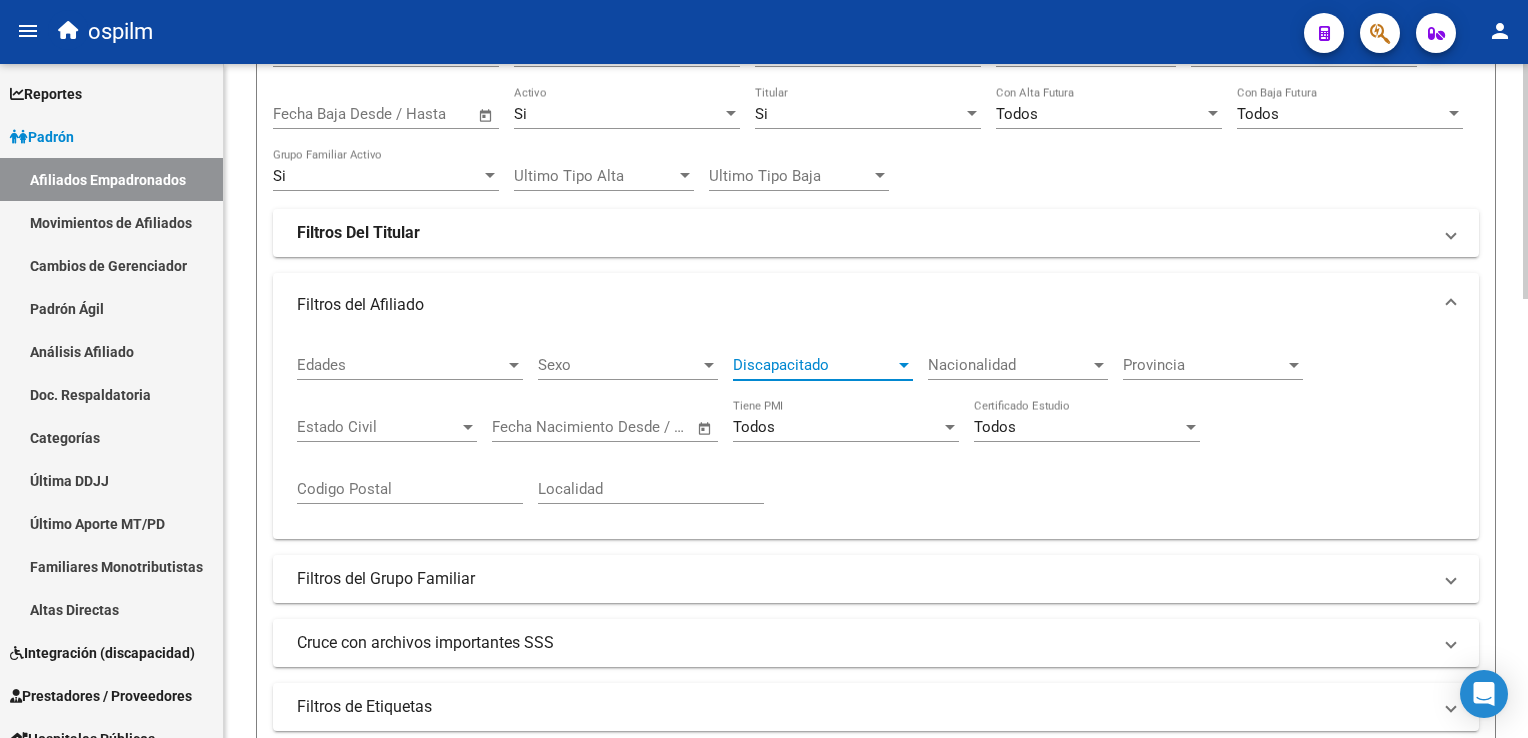 click on "Discapacitado" at bounding box center (814, 365) 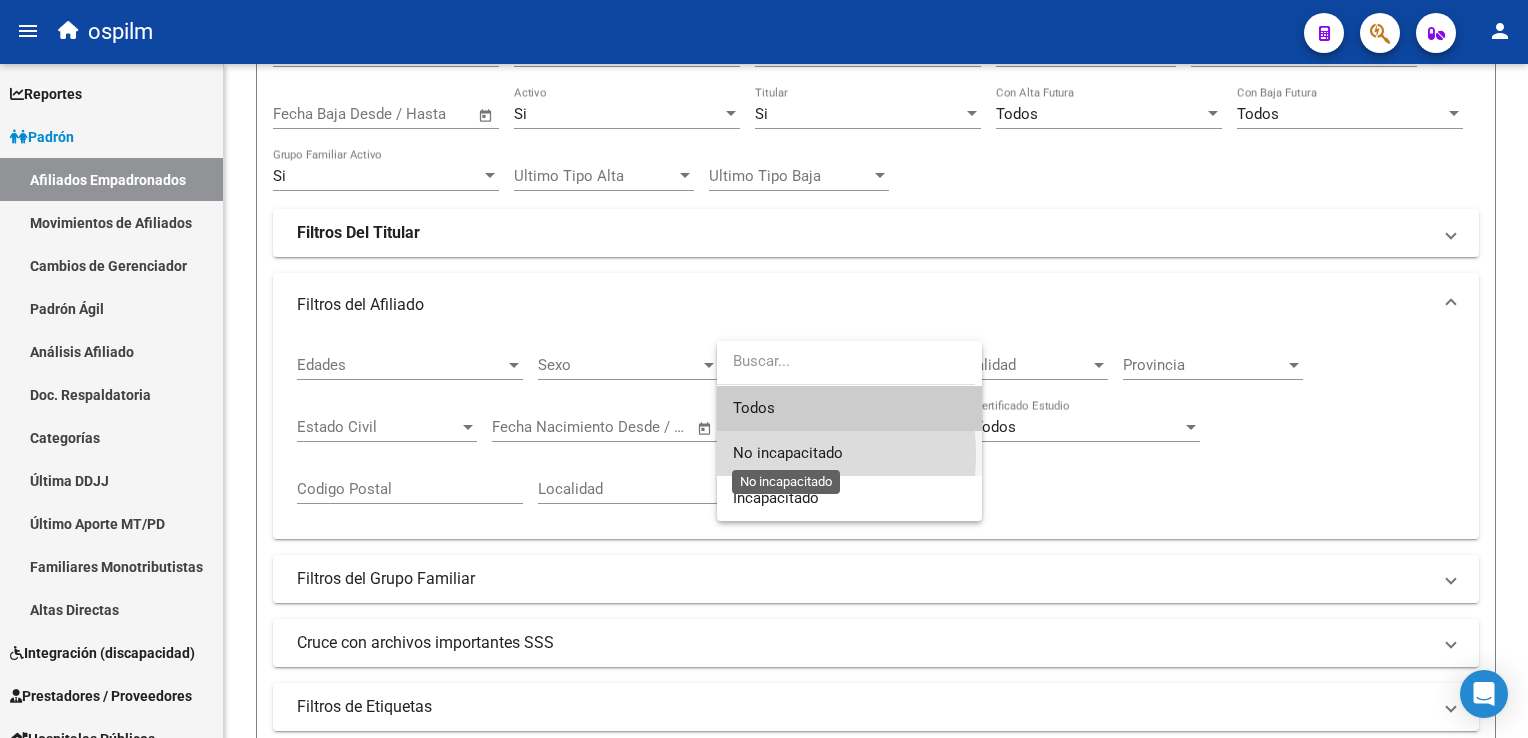 click on "No incapacitado" at bounding box center (788, 453) 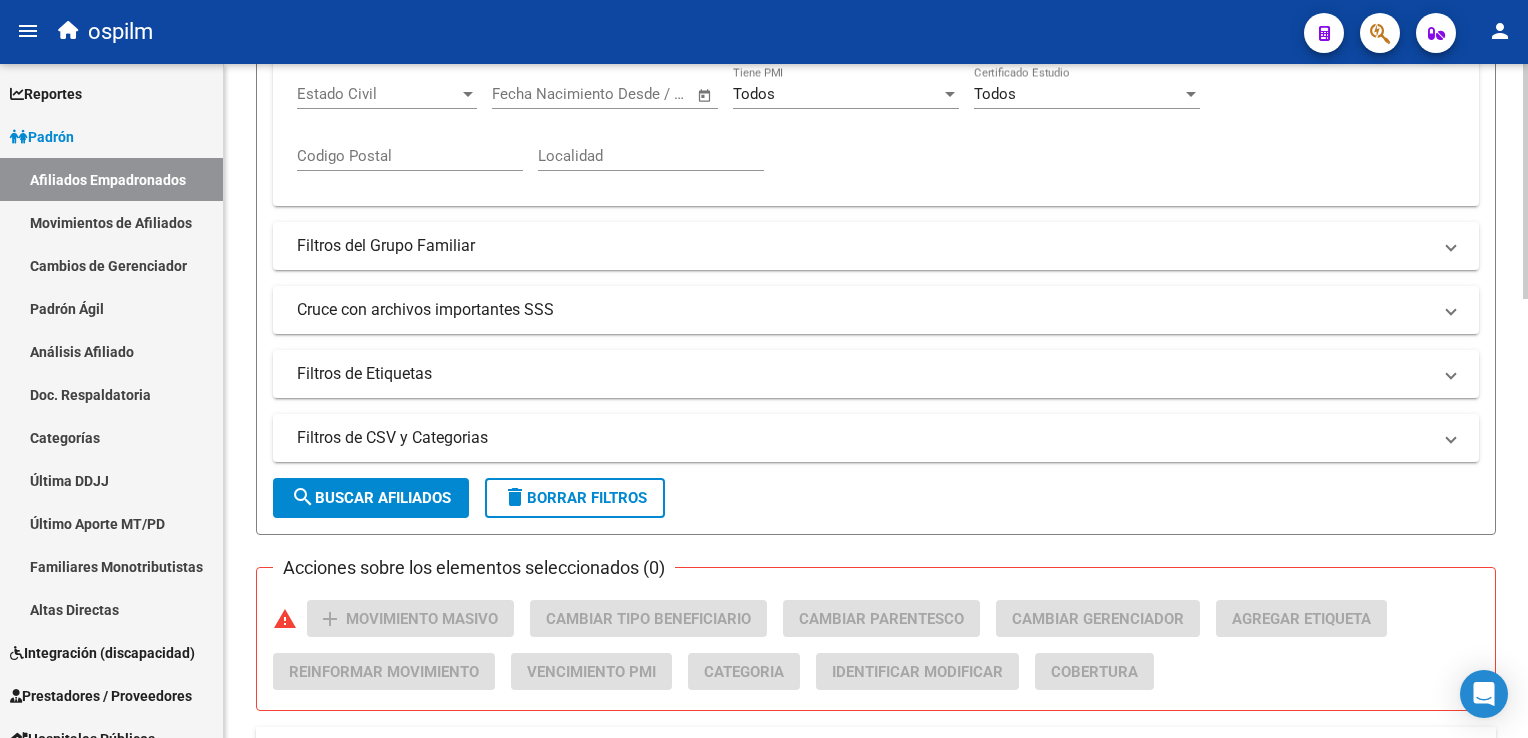 click on "menu   ospilm  person    Firma Express     Reportes Ingresos Devengados Análisis Histórico Detalles Transferencias RG sin DDJJ Detalles por CUIL RG Detalles - MT/PD MT morosos Egresos Devengados Comprobantes Recibidos Facturación Apócrifa Auditorías x Área Auditorías x Usuario Ítems de Auditorías x Usuario Padrón Traspasos x O.S. Traspasos x Gerenciador Traspasos x [STATE] Nuevos Aportantes Métricas - Padrón SSS Métricas - Crecimiento Población    Padrón Afiliados Empadronados Movimientos de Afiliados Cambios de Gerenciador Padrón Ágil Análisis Afiliado Doc. Respaldatoria Categorías Última DDJJ Último Aporte MT/PD Familiares Monotributistas Altas Directas    Integración (discapacidad) Certificado Discapacidad    Prestadores / Proveedores Facturas - Listado/Carga Facturas Sin Auditar Facturas - Documentación Pagos x Transferencia Auditorías - Listado Auditorías - Comentarios Auditorías - Cambios Área Auditoría - Ítems Prestadores - Listado Prestadores - Docu. Actas" at bounding box center [764, 369] 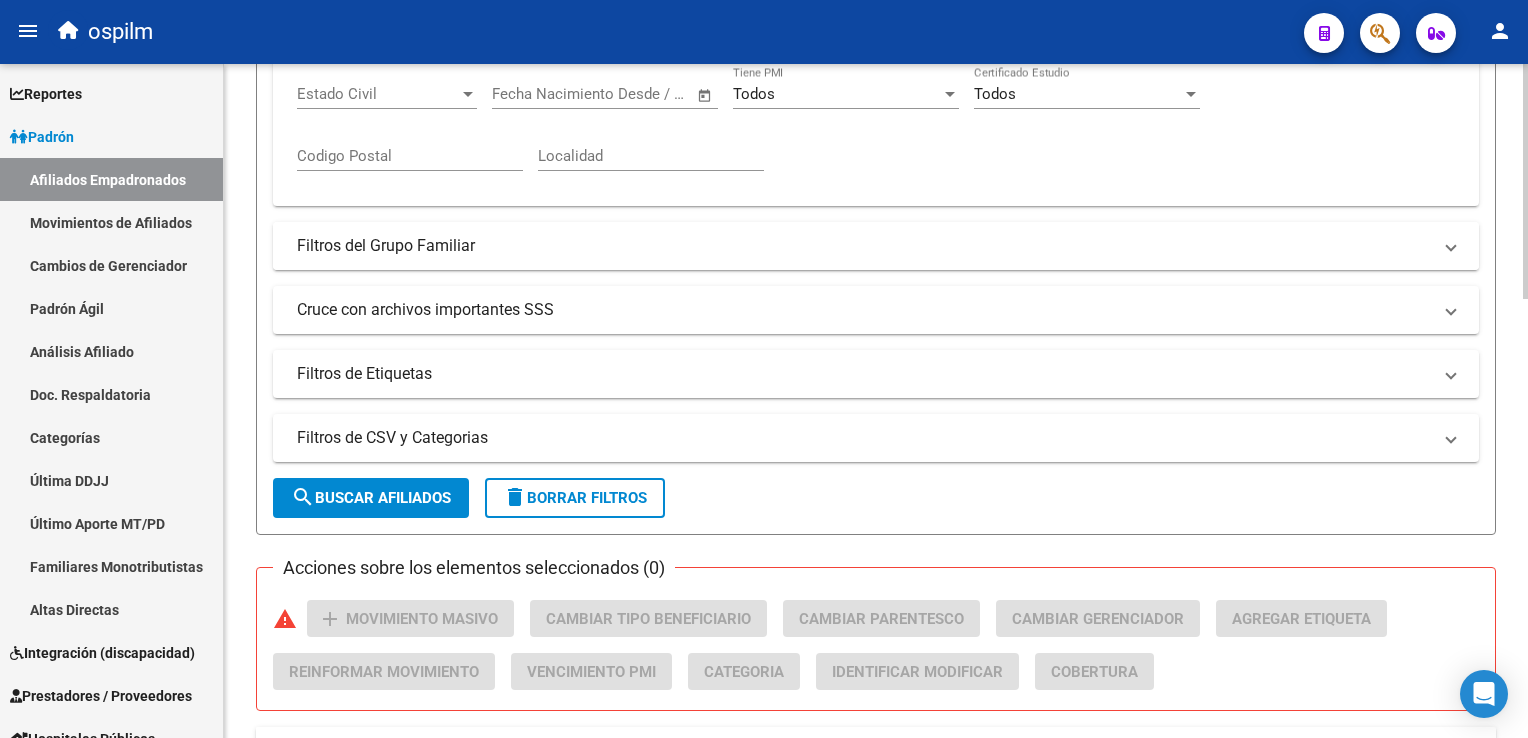 scroll, scrollTop: 620, scrollLeft: 0, axis: vertical 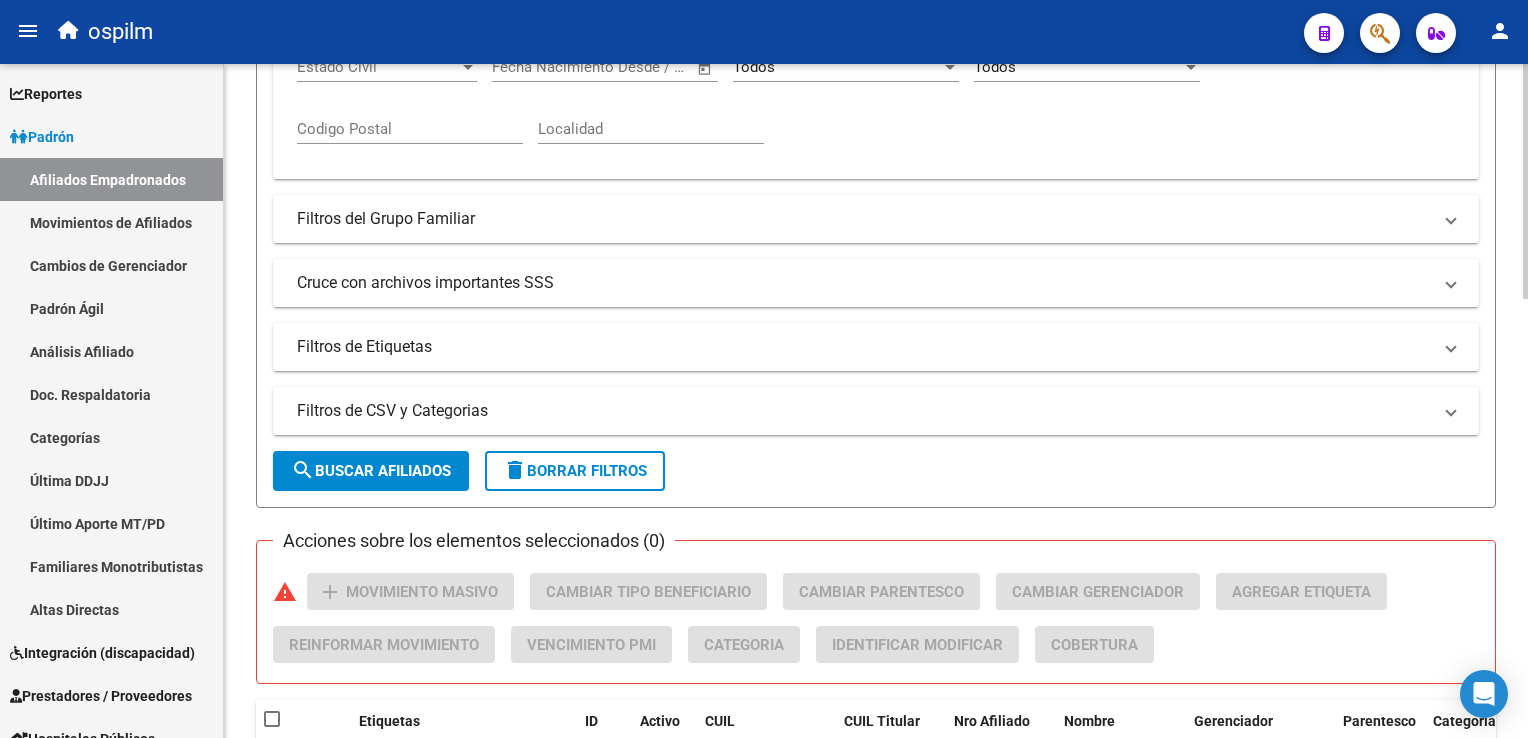 click on "Cruce con archivos importantes SSS" at bounding box center [864, 283] 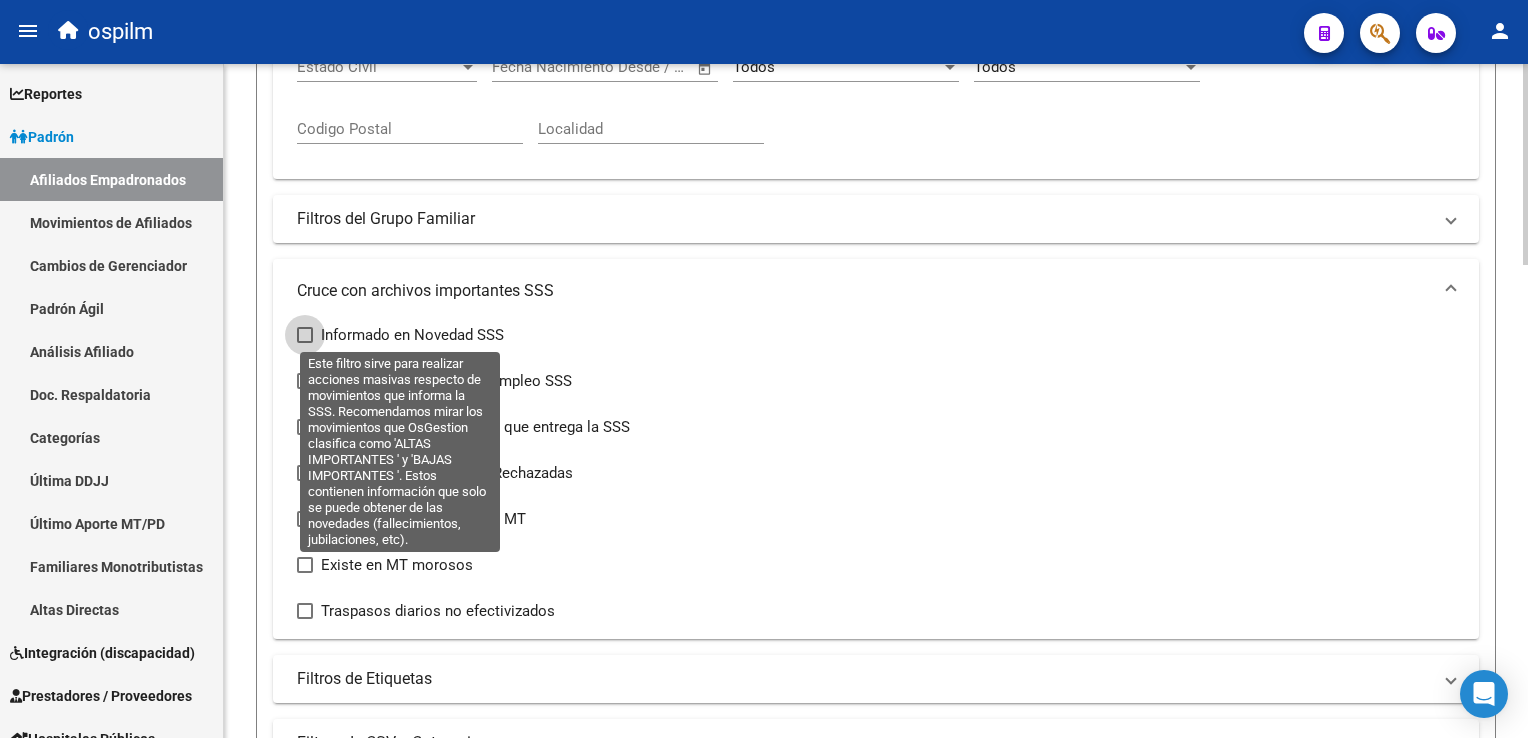 click at bounding box center [305, 335] 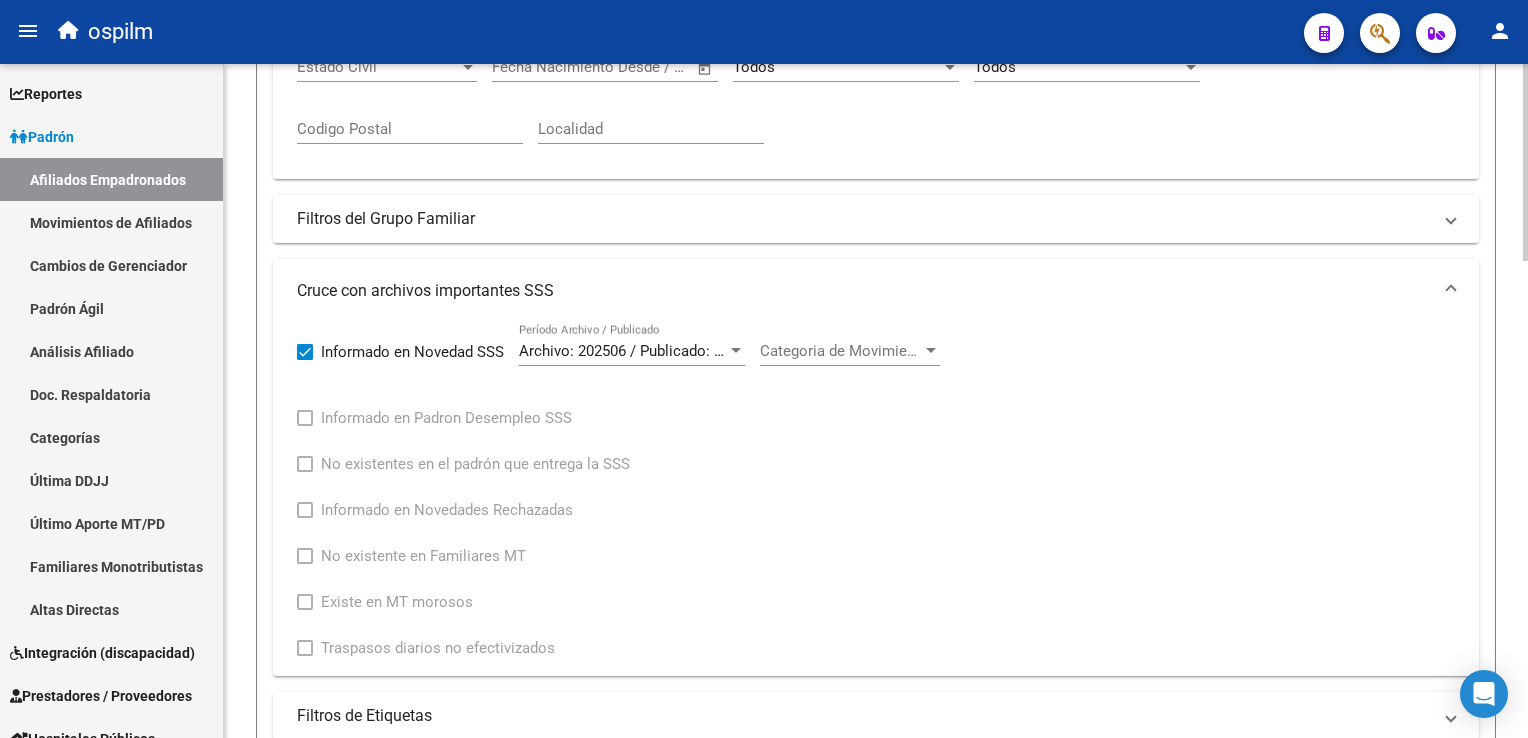click on "Categoria de Movimiento" at bounding box center [841, 351] 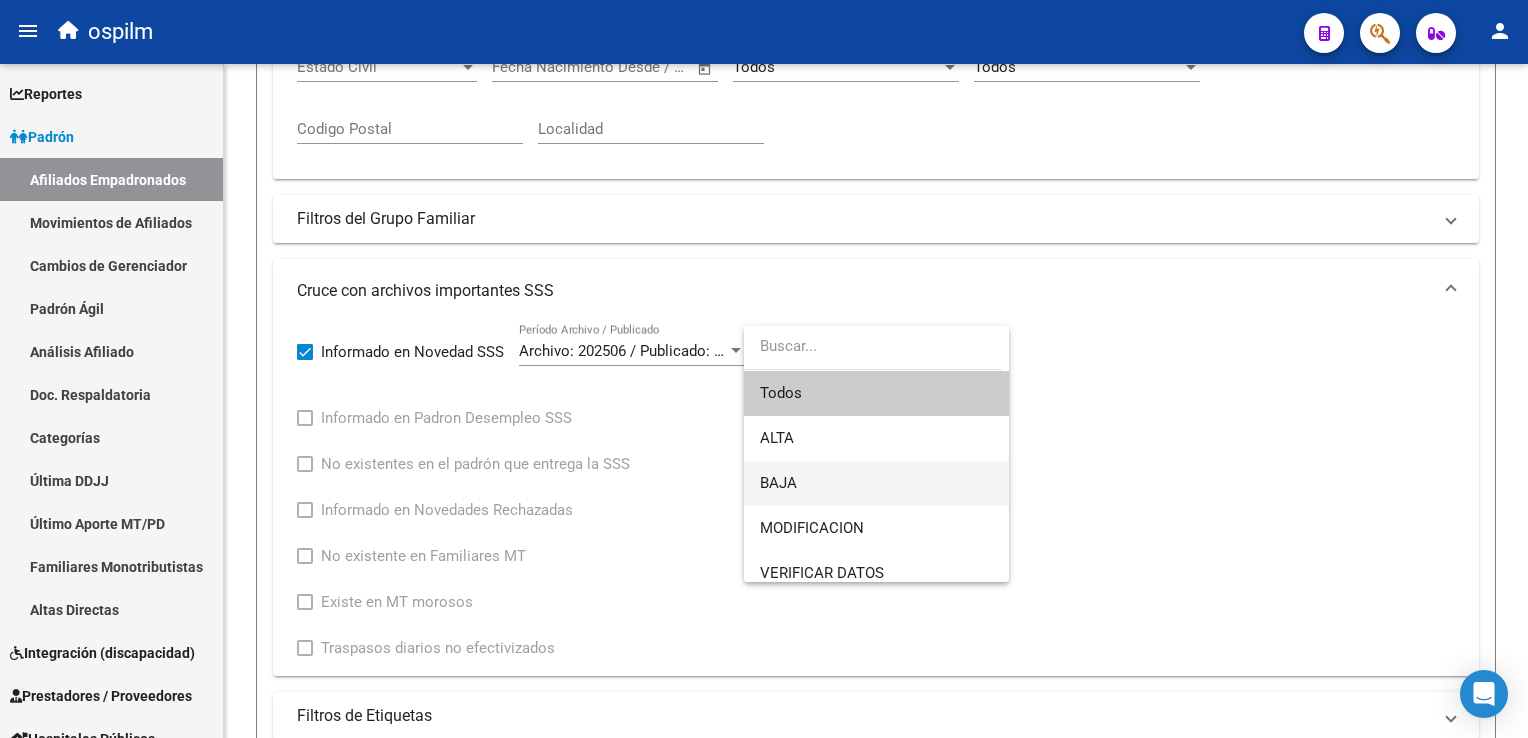 click on "BAJA" at bounding box center (876, 483) 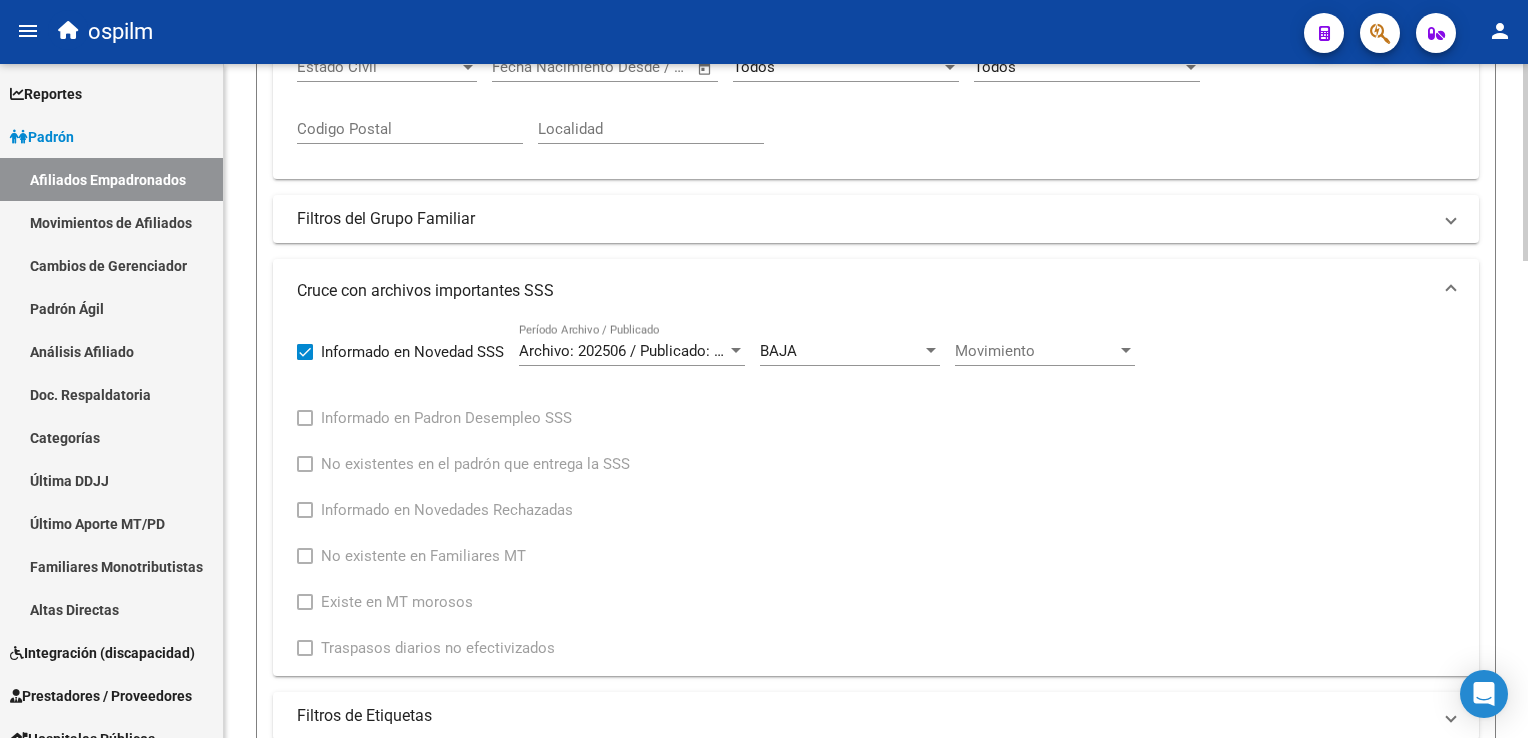 click on "Movimiento Movimiento" 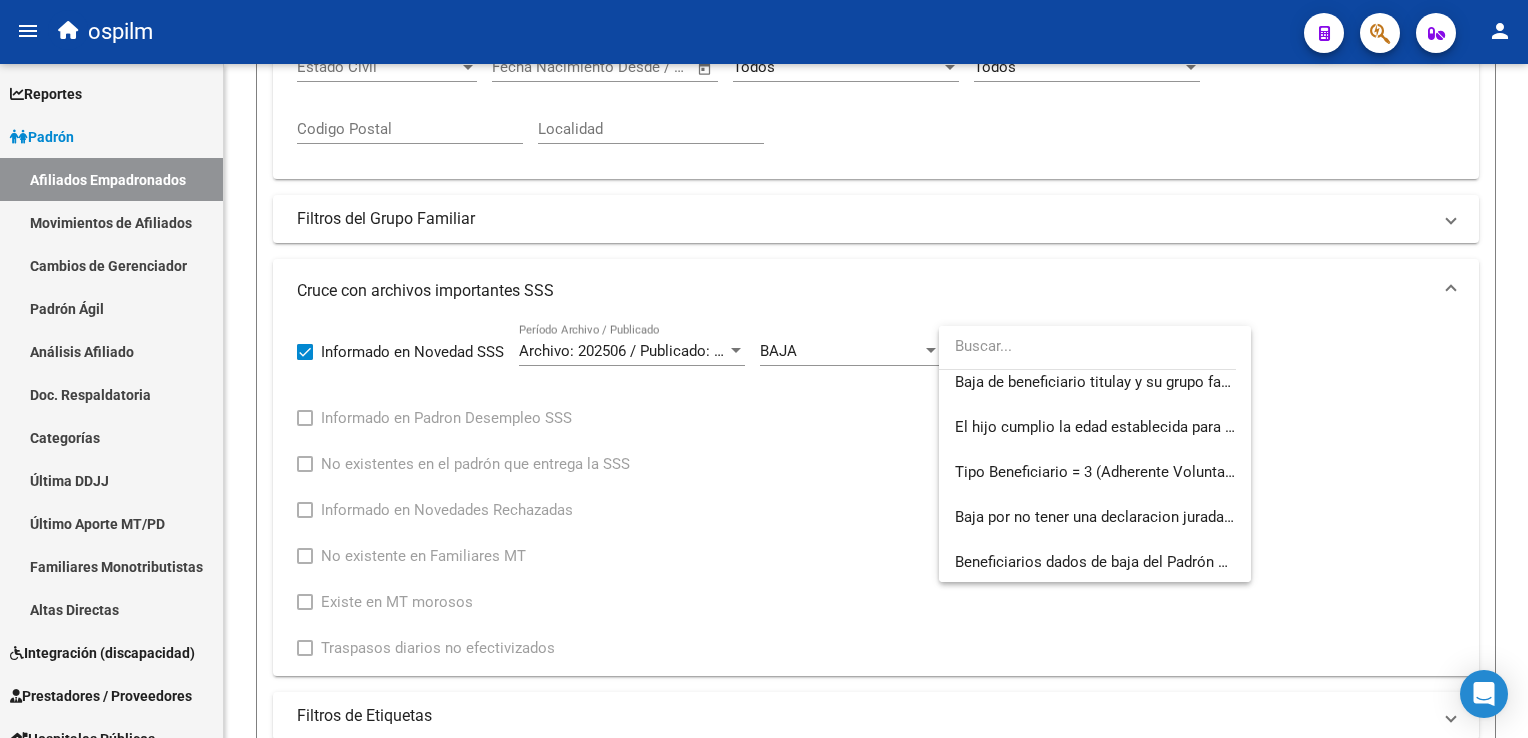 scroll, scrollTop: 114, scrollLeft: 0, axis: vertical 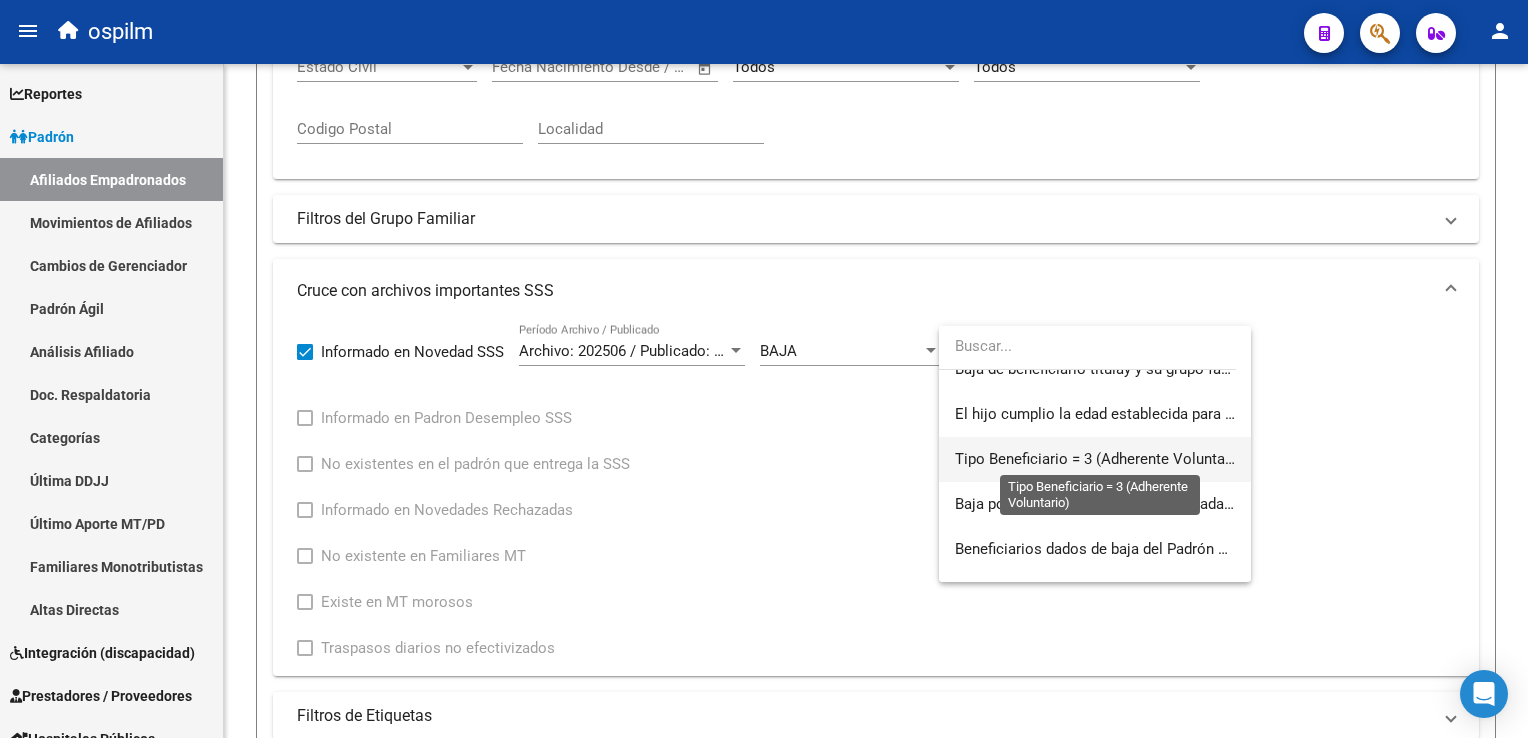 click on "Tipo Beneficiario = 3 (Adherente Voluntario)" at bounding box center (1101, 459) 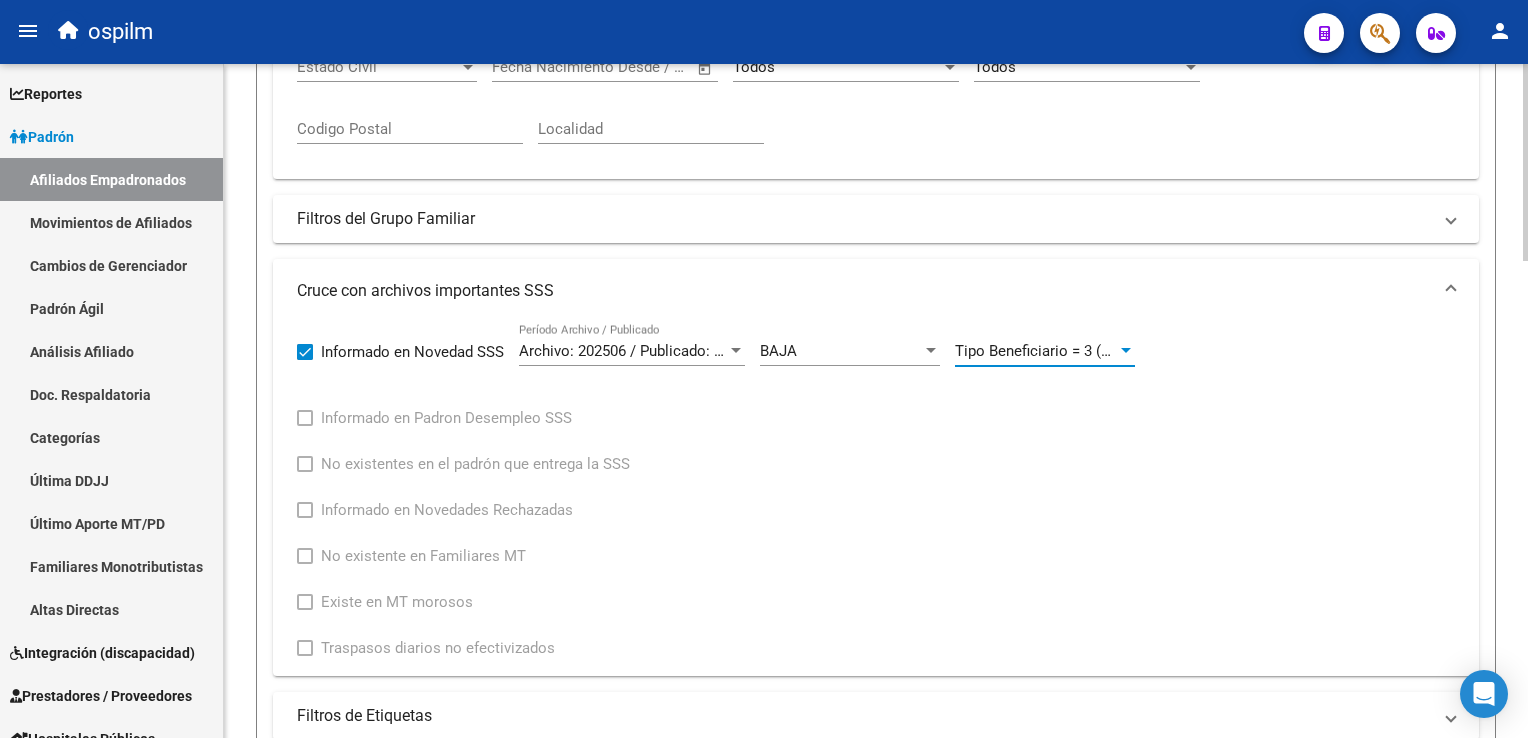 scroll, scrollTop: 1554, scrollLeft: 0, axis: vertical 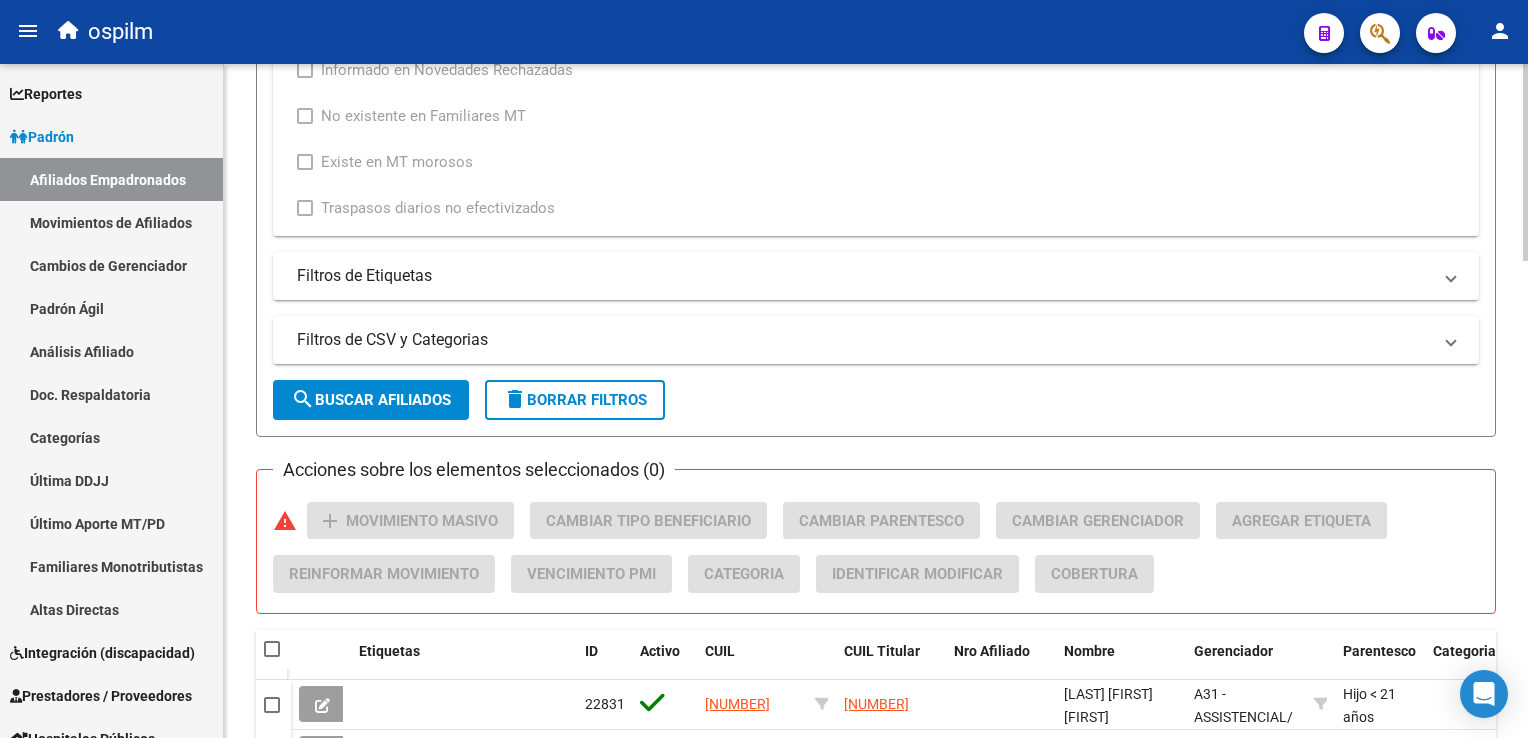 click on "PADRON -> Afiliados Empadronados  (alt+a) add  Crear Afiliado
file_download  Exportar CSV  cloud_download  Exportar CSV 2  cloud_download  Exportar GECROS  file_download  Exportar Bymovi  cloud_download  Actualizar ultimo Empleador  Filtros Id CUIL / Nombre / Apellido CUIL Titular Seleccionar Gerenciador Seleccionar Gerenciador Start date – End date Fecha Alta Desde / Hasta Start date – End date Fecha Baja Desde / Hasta Si Activo Si Titular Todos Con Alta Futura Todos Con Baja Futura Si Grupo Familiar Activo Ultimo Tipo Alta Ultimo Tipo Alta Ultimo Tipo Baja Ultimo Tipo Baja Filtros Del Titular Ultima DDJJ Ultima DDJJ Ultima DDJJ en Periodo Periodo Ultimo MtPd Sitcuil Con Sueldo Con Sueldo  Filtros del Afiliado  Edades Edades Sexo Sexo No incapacitado Discapacitado Nacionalidad Nacionalidad Provincia Provincia Estado Civil Estado Civil Start date – End date Fecha Nacimiento Desde / Hasta Todos Tiene PMI Todos Certificado Estudio Codigo Postal Localidad  Filtros del Grupo Familiar  CUIT Empleador" 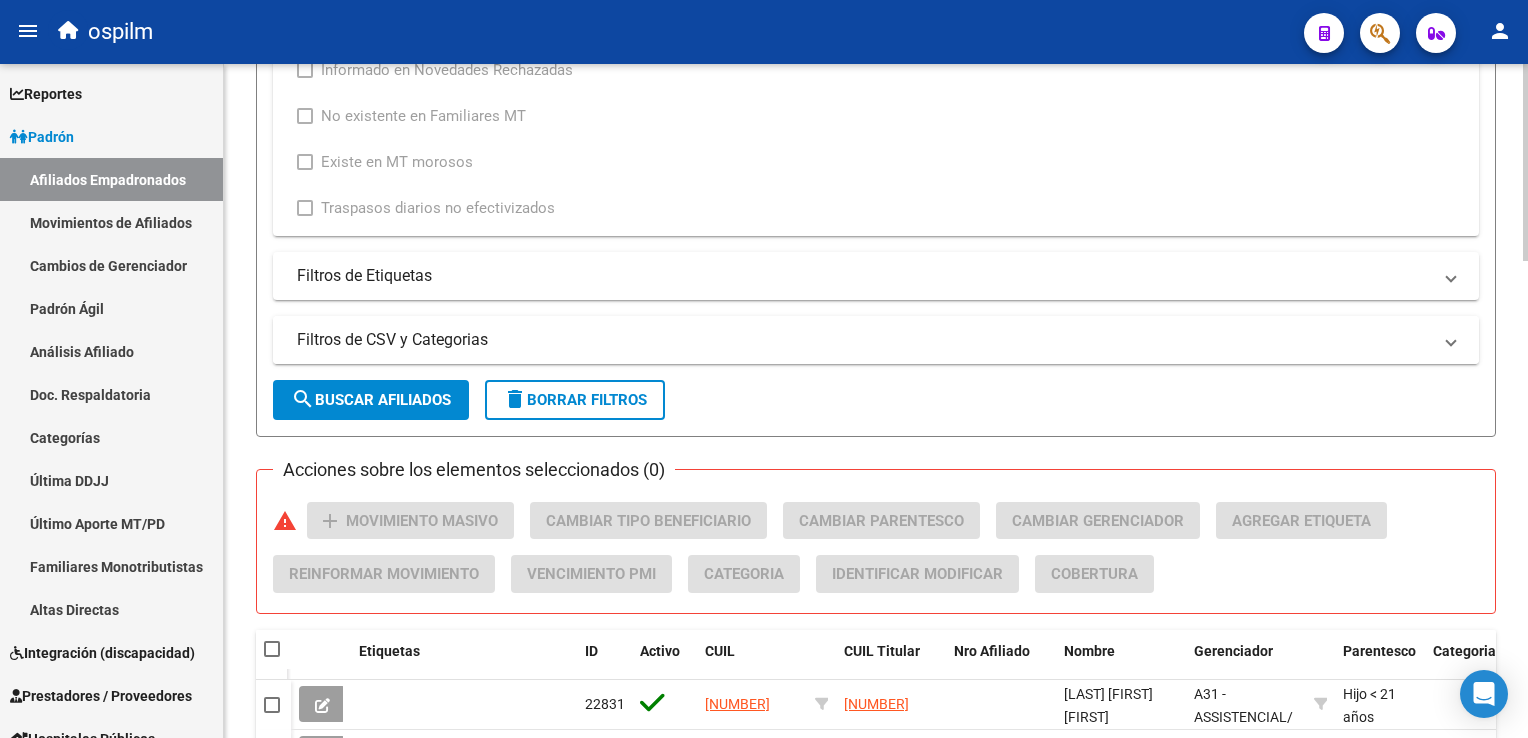 scroll, scrollTop: 1052, scrollLeft: 0, axis: vertical 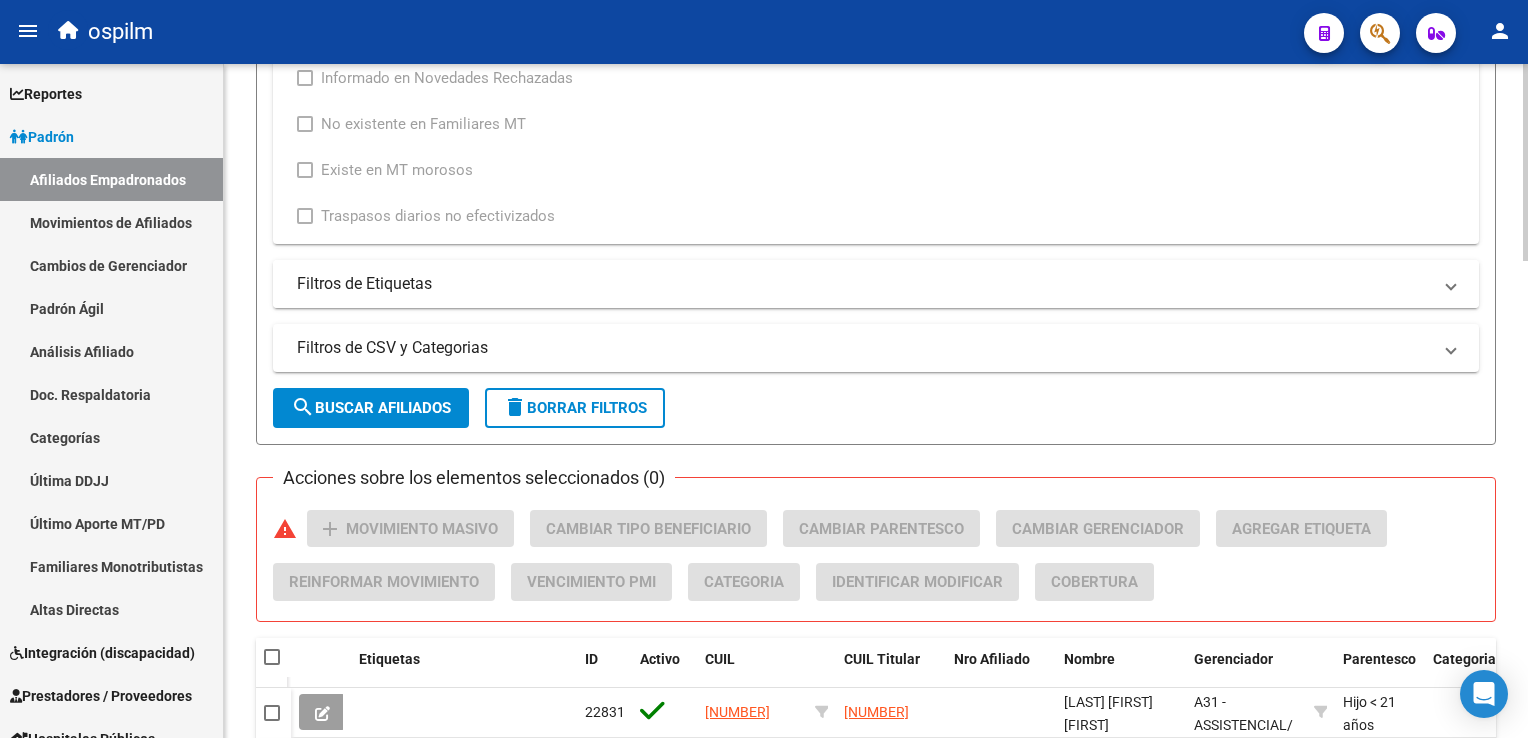 drag, startPoint x: 401, startPoint y: 395, endPoint x: 775, endPoint y: 301, distance: 385.63196 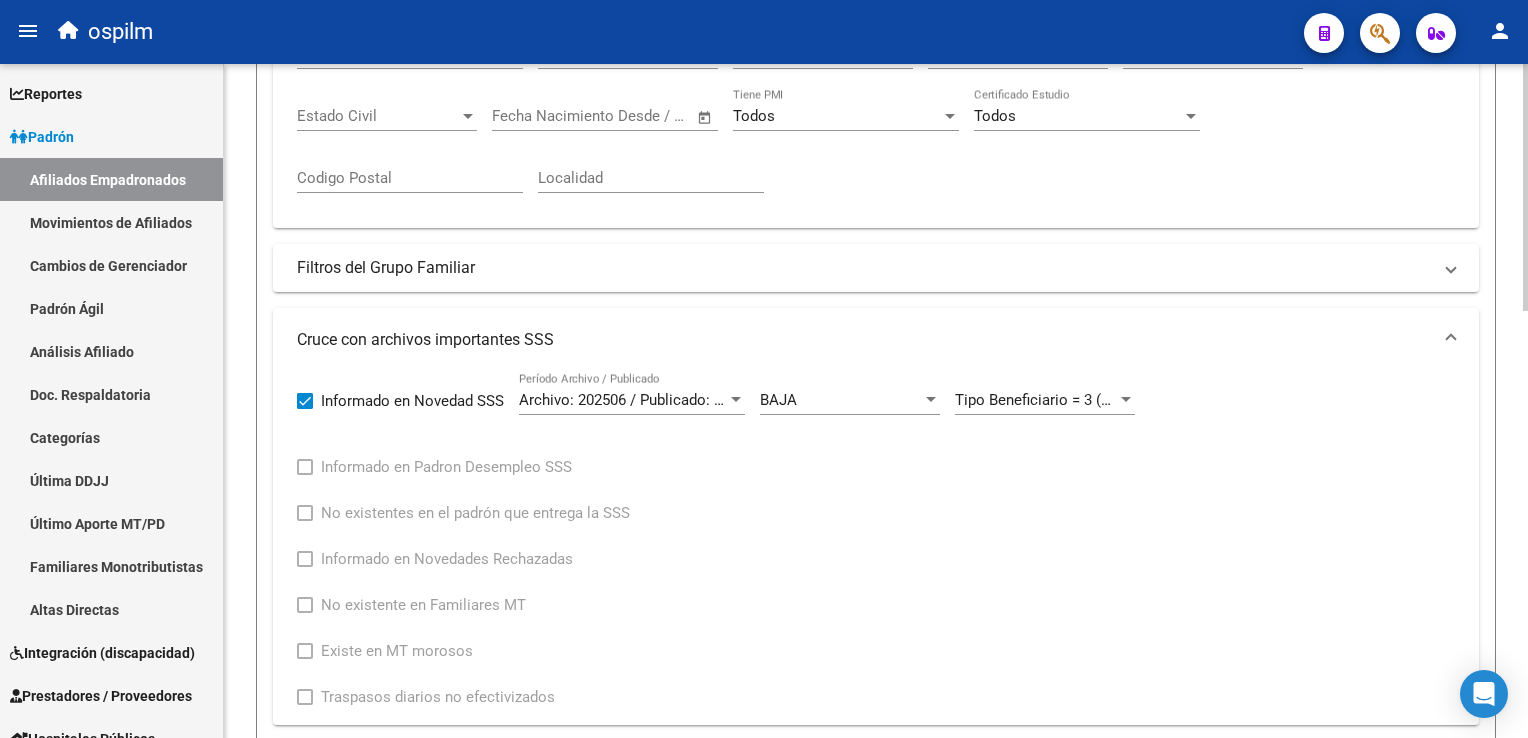 scroll, scrollTop: 597, scrollLeft: 0, axis: vertical 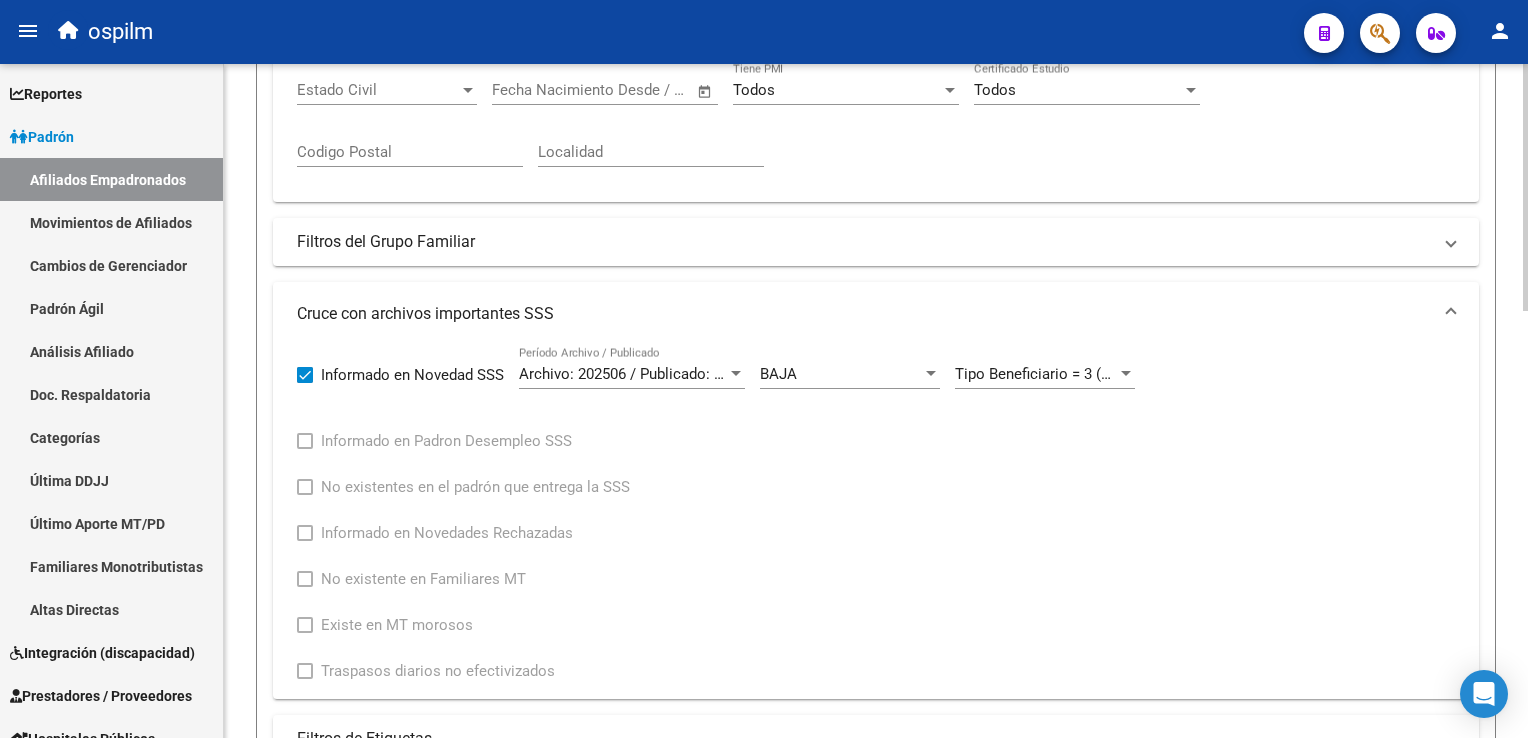 click on "PADRON -> Afiliados Empadronados  (alt+a) add  Crear Afiliado
file_download  Exportar CSV  cloud_download  Exportar CSV 2  cloud_download  Exportar GECROS  file_download  Exportar Bymovi  cloud_download  Actualizar ultimo Empleador  Filtros Id CUIL / Nombre / Apellido CUIL Titular Seleccionar Gerenciador Seleccionar Gerenciador Start date – End date Fecha Alta Desde / Hasta Start date – End date Fecha Baja Desde / Hasta Si Activo Si Titular Todos Con Alta Futura Todos Con Baja Futura Si Grupo Familiar Activo Ultimo Tipo Alta Ultimo Tipo Alta Ultimo Tipo Baja Ultimo Tipo Baja Filtros Del Titular Ultima DDJJ Ultima DDJJ Ultima DDJJ en Periodo Periodo Ultimo MtPd Sitcuil Con Sueldo Con Sueldo  Filtros del Afiliado  Edades Edades Sexo Sexo No incapacitado Discapacitado Nacionalidad Nacionalidad Provincia Provincia Estado Civil Estado Civil Start date – End date Fecha Nacimiento Desde / Hasta Todos Tiene PMI Todos Certificado Estudio Codigo Postal Localidad  Filtros del Grupo Familiar  CUIT Empleador" 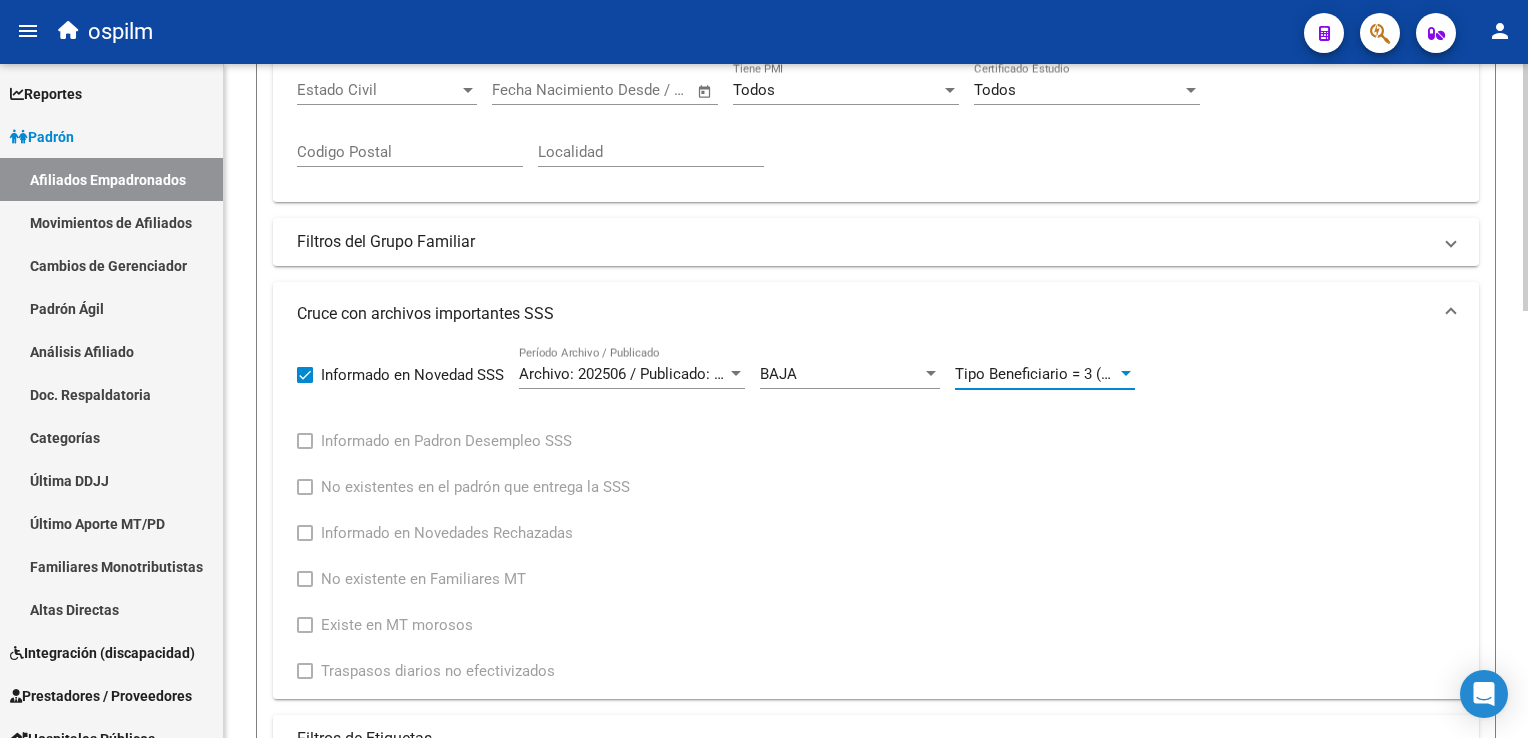 click on "Tipo Beneficiario = 3 (Adherente Voluntario)" at bounding box center (1101, 374) 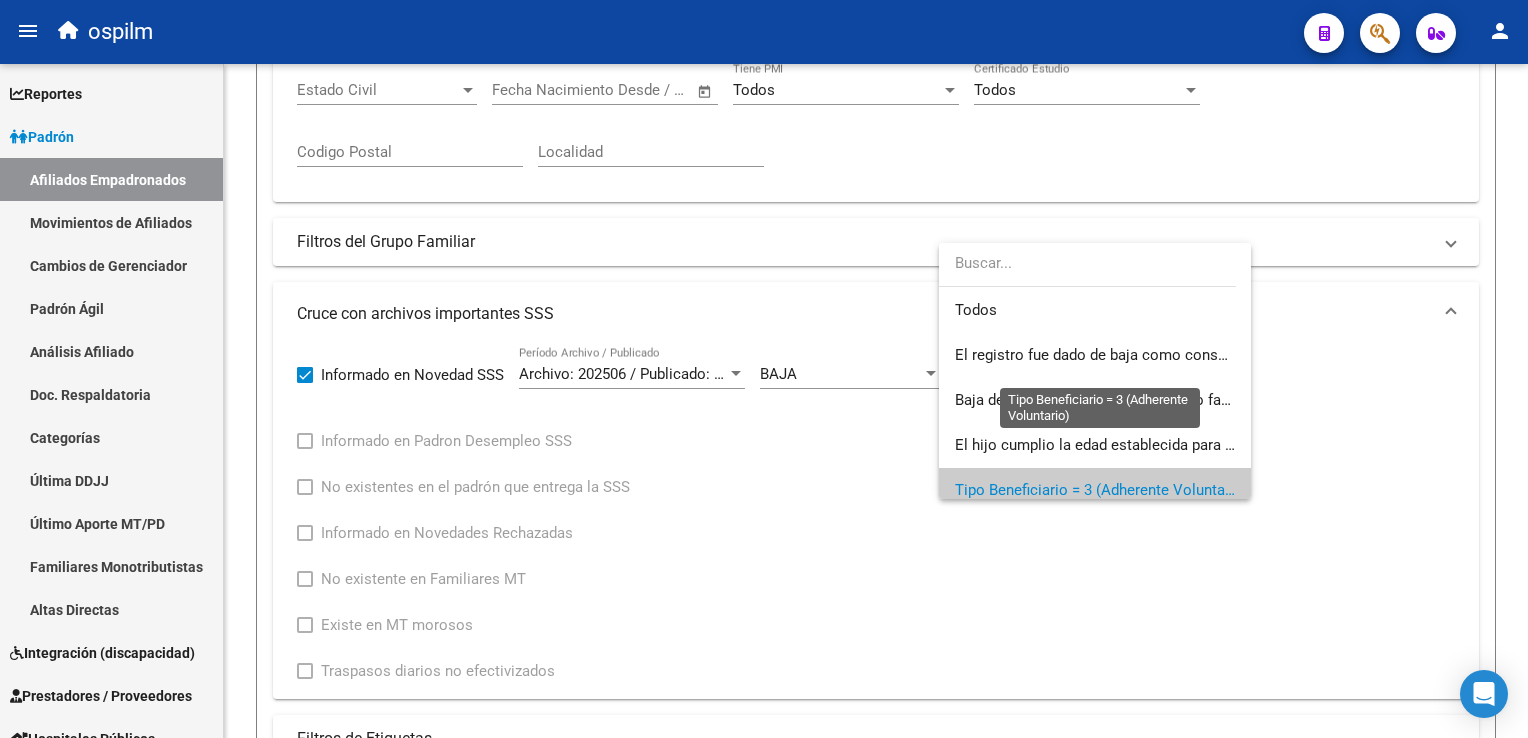 scroll, scrollTop: 119, scrollLeft: 0, axis: vertical 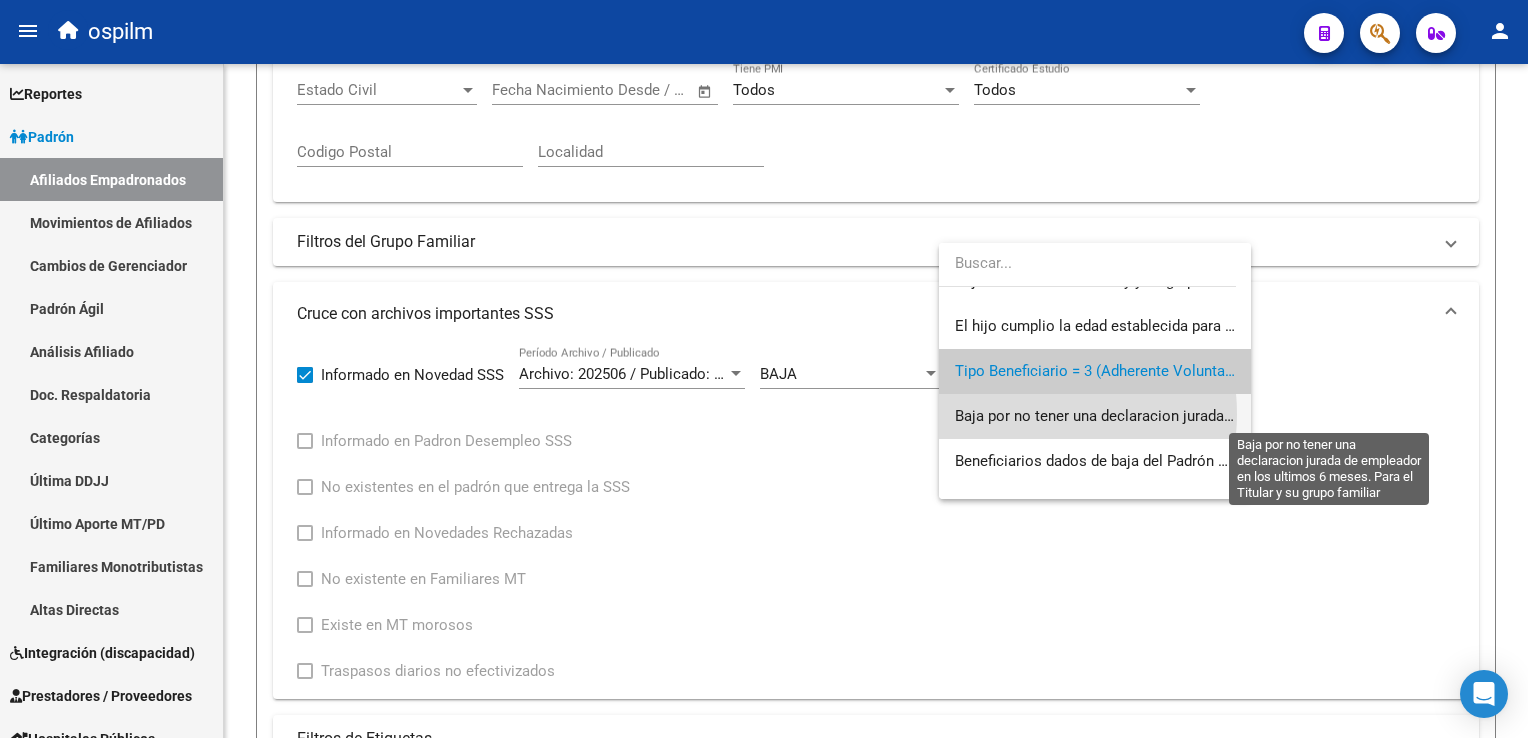 click on "Baja por no tener una declaracion jurada de empleador en los ultimos 6 meses. Para el Titular y su grupo familiar" at bounding box center (1332, 416) 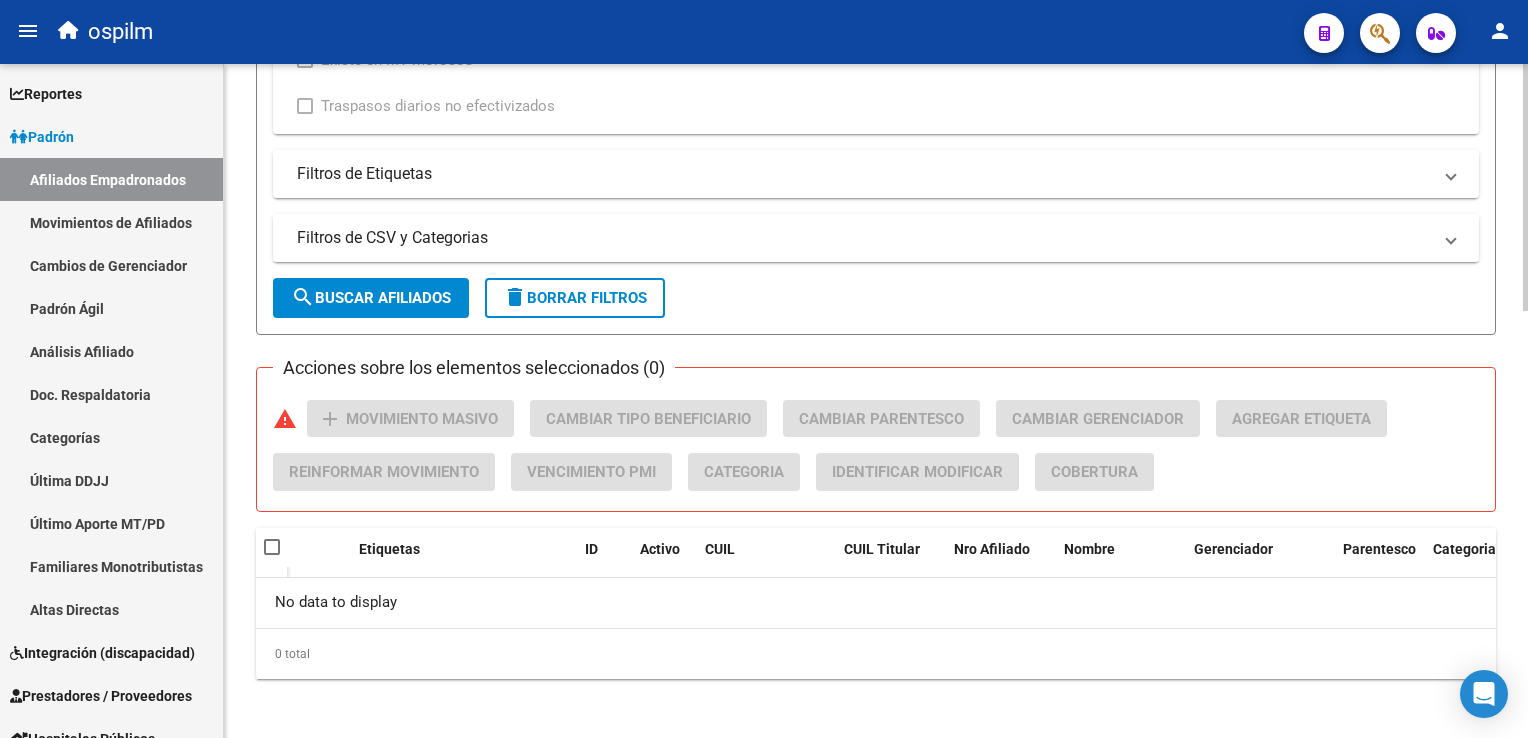 click on "search  Buscar Afiliados" 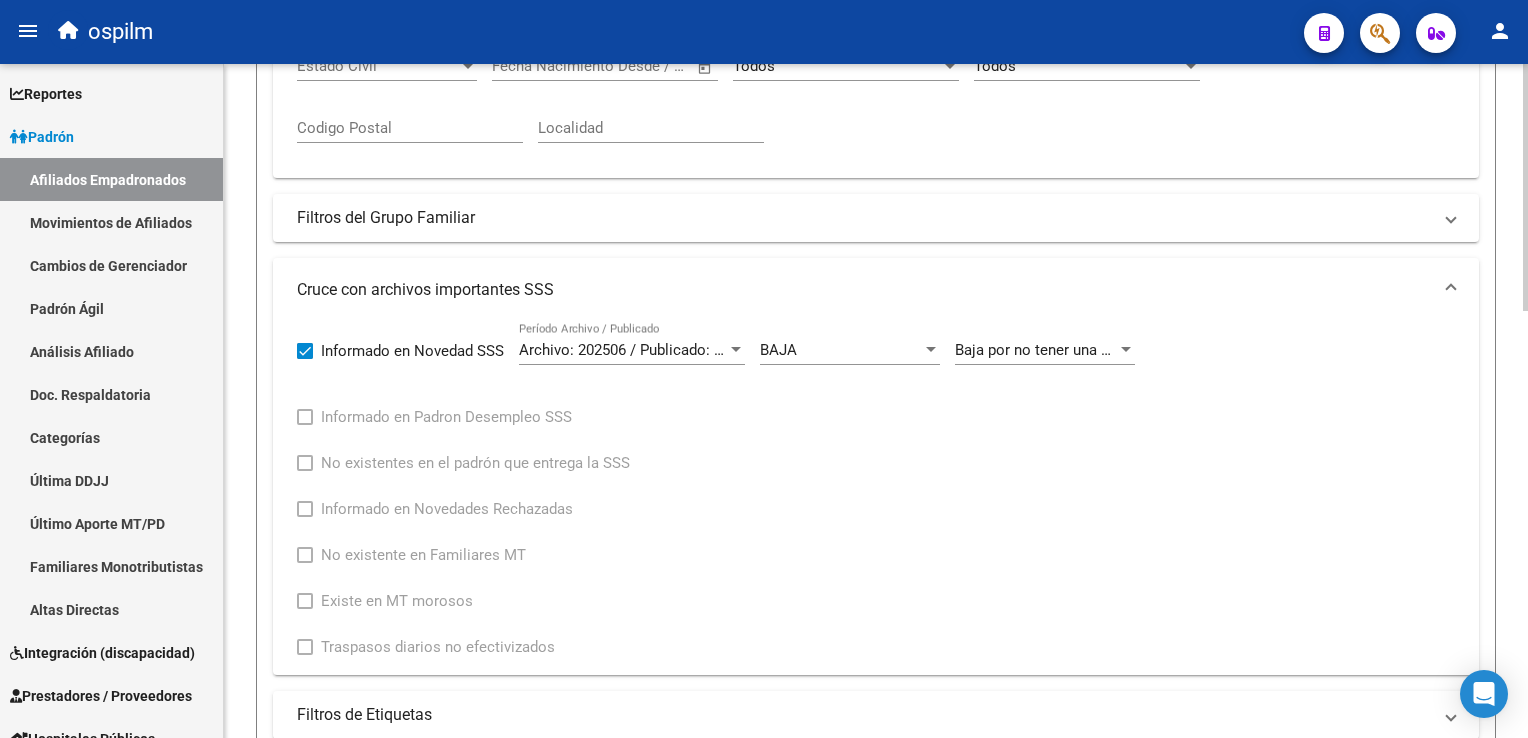 scroll, scrollTop: 787, scrollLeft: 0, axis: vertical 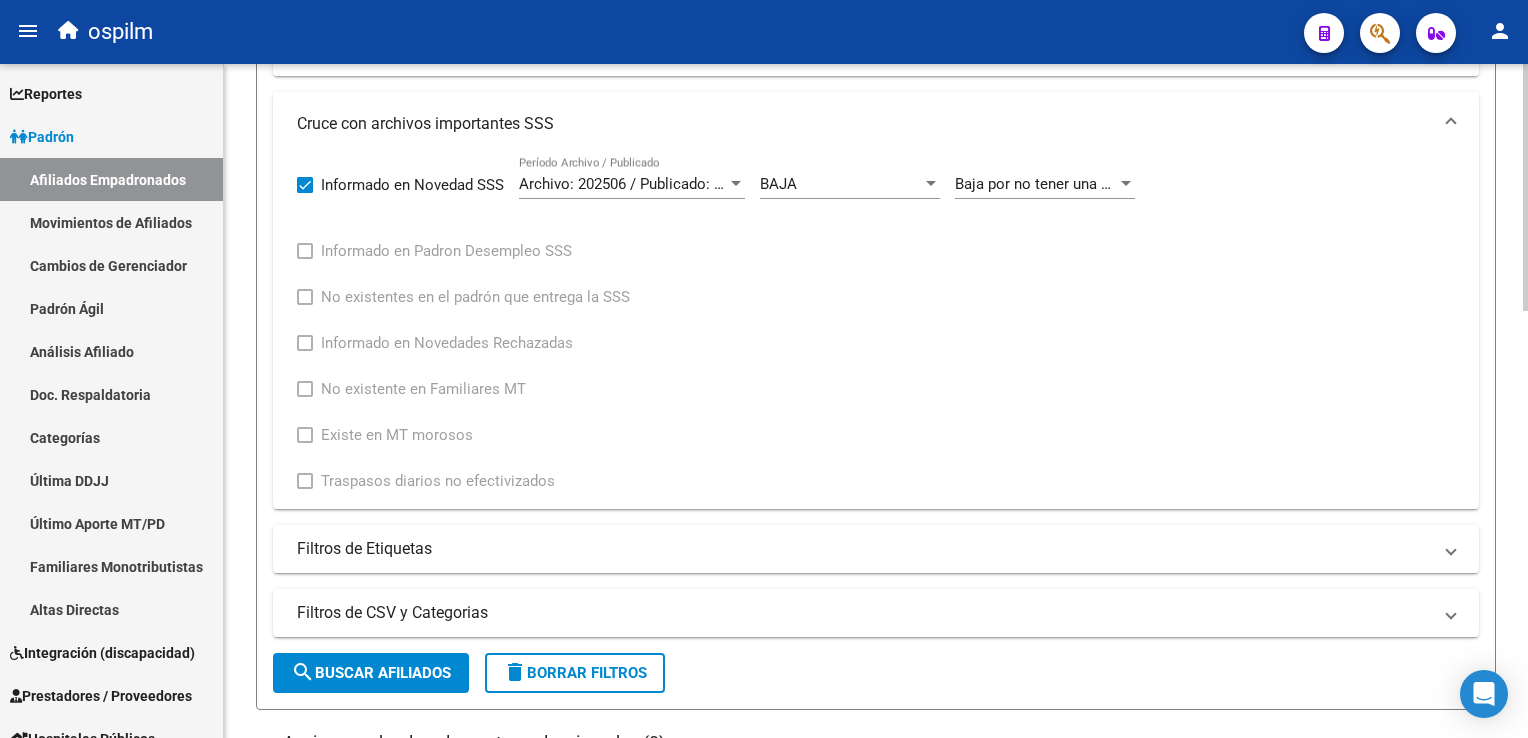 click on "menu   ospilm  person    Firma Express     Reportes Ingresos Devengados Análisis Histórico Detalles Transferencias RG sin DDJJ Detalles por CUIL RG Detalles - MT/PD MT morosos Egresos Devengados Comprobantes Recibidos Facturación Apócrifa Auditorías x Área Auditorías x Usuario Ítems de Auditorías x Usuario Padrón Traspasos x O.S. Traspasos x Gerenciador Traspasos x [STATE] Nuevos Aportantes Métricas - Padrón SSS Métricas - Crecimiento Población    Padrón Afiliados Empadronados Movimientos de Afiliados Cambios de Gerenciador Padrón Ágil Análisis Afiliado Doc. Respaldatoria Categorías Última DDJJ Último Aporte MT/PD Familiares Monotributistas Altas Directas    Integración (discapacidad) Certificado Discapacidad    Prestadores / Proveedores Facturas - Listado/Carga Facturas Sin Auditar Facturas - Documentación Pagos x Transferencia Auditorías - Listado Auditorías - Comentarios Auditorías - Cambios Área Auditoría - Ítems Prestadores - Listado Prestadores - Docu. Actas" at bounding box center (764, 369) 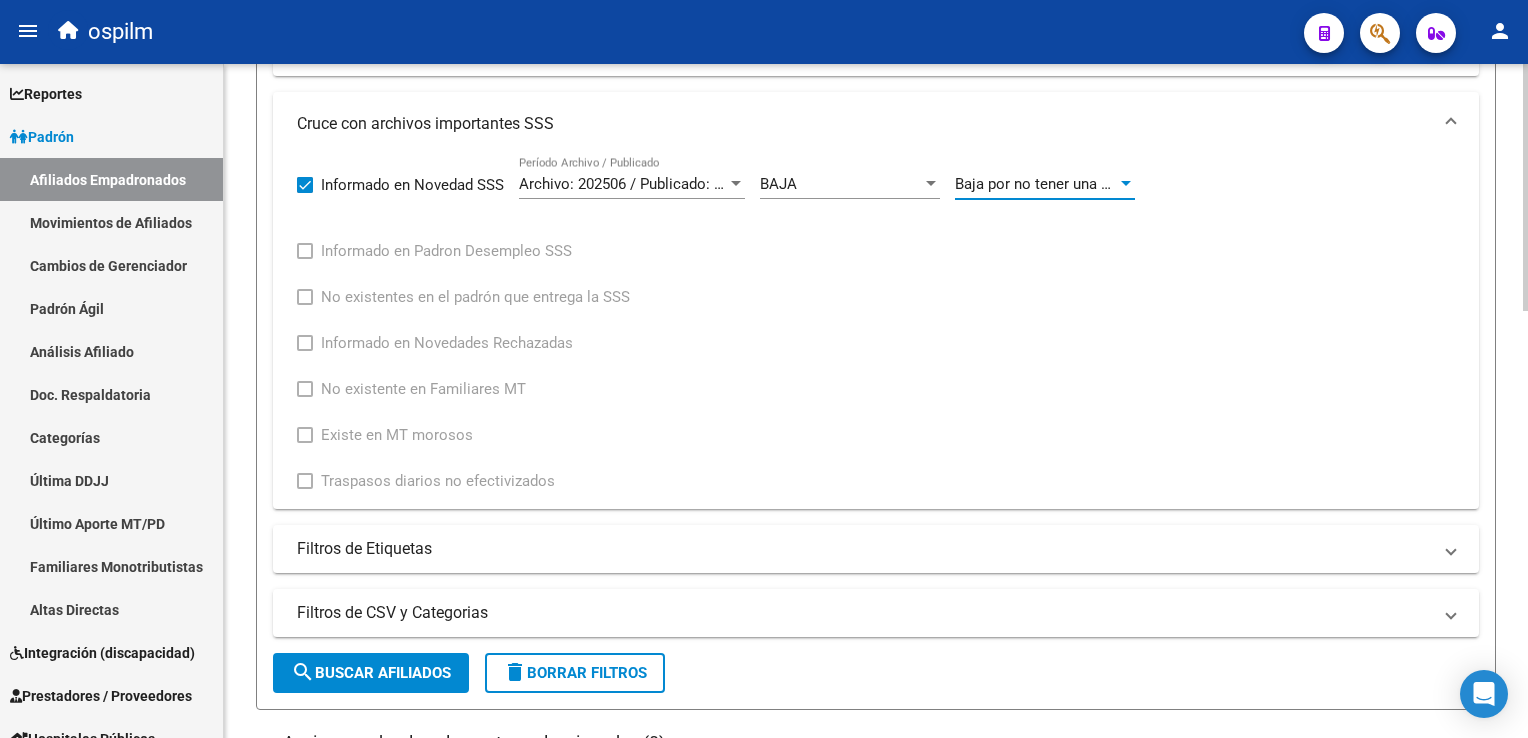 click on "Baja por no tener una declaracion jurada de empleador en los ultimos 6 meses. Para el Titular y su grupo familiar" at bounding box center (1332, 184) 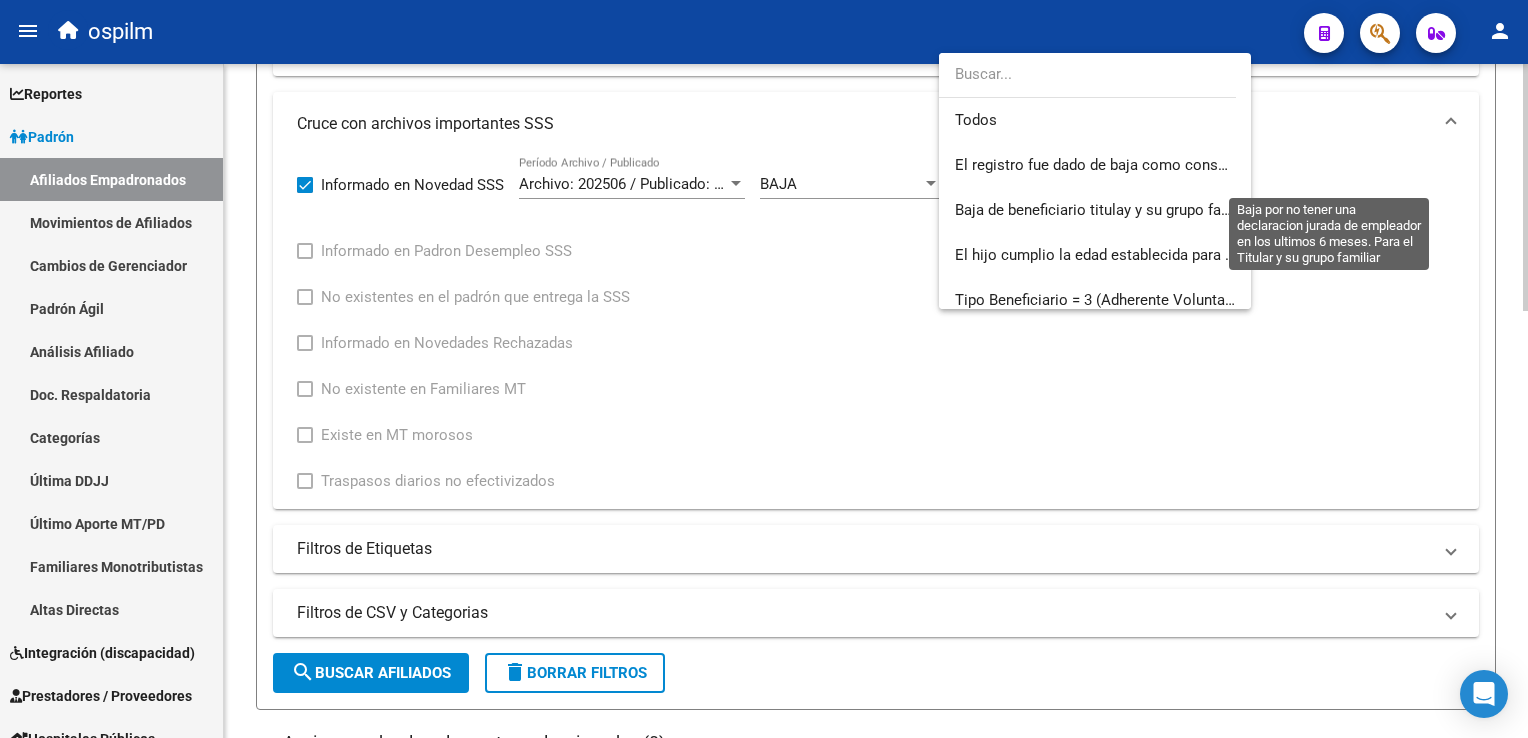 scroll, scrollTop: 164, scrollLeft: 0, axis: vertical 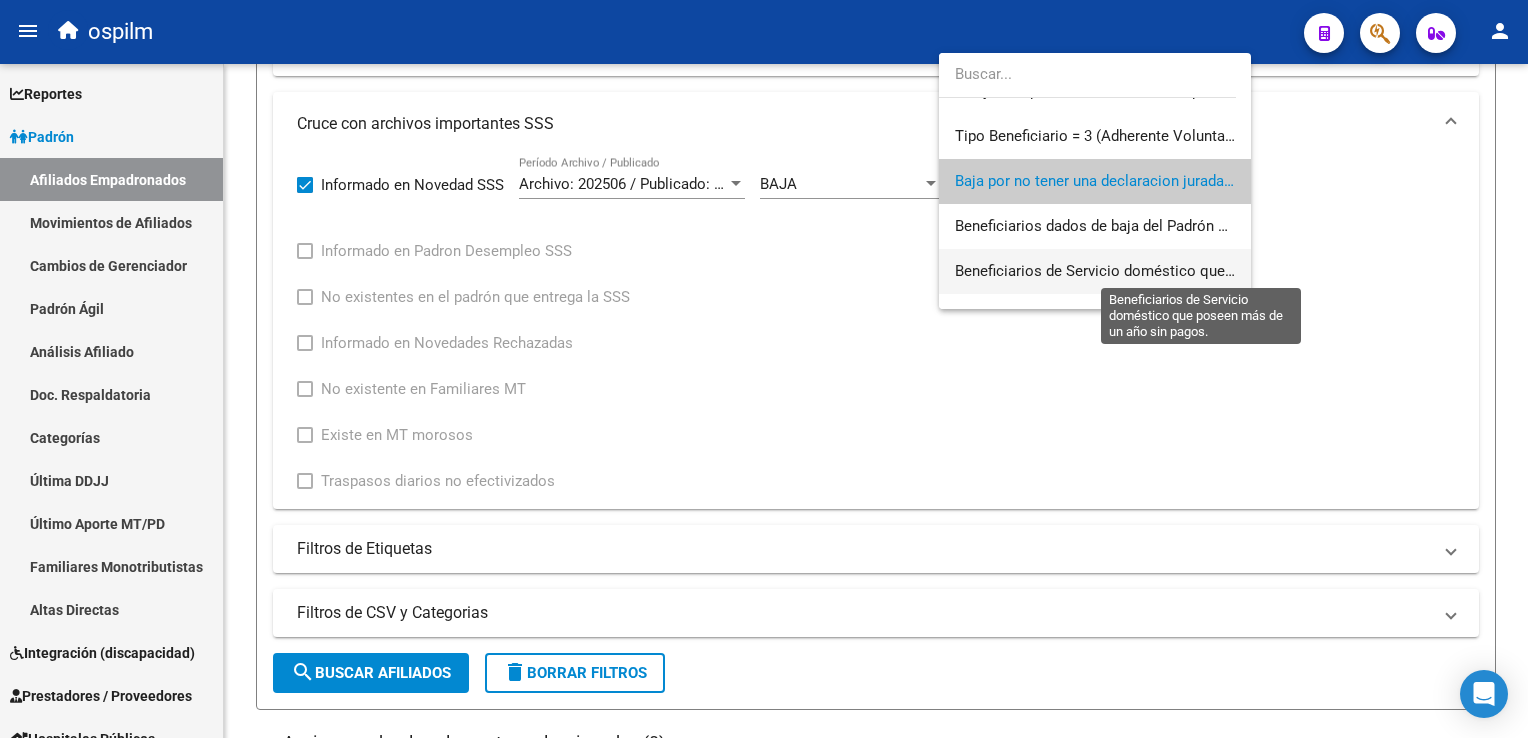 click on "Beneficiarios de Servicio doméstico que poseen más de un año sin pagos." at bounding box center [1204, 271] 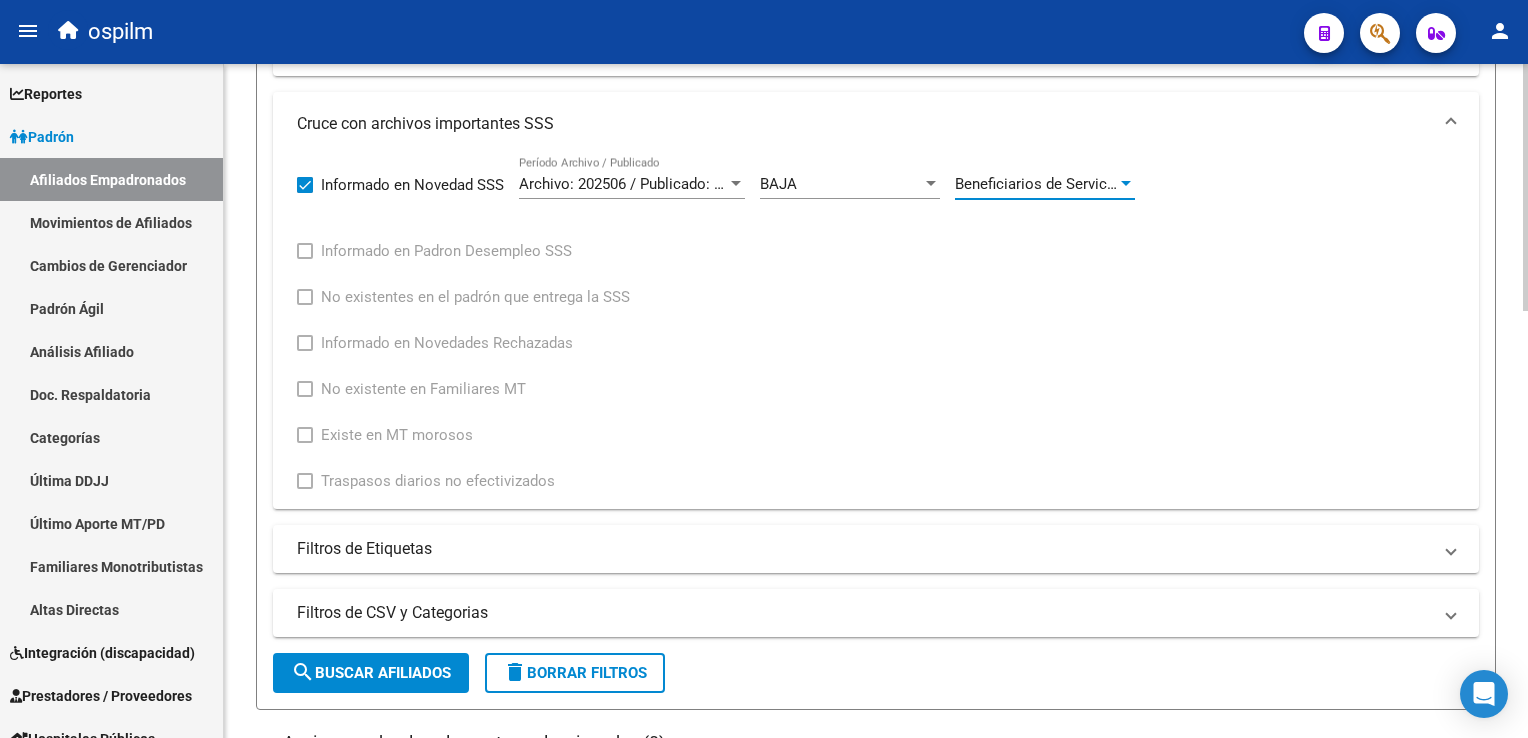 drag, startPoint x: 399, startPoint y: 656, endPoint x: 402, endPoint y: 646, distance: 10.440307 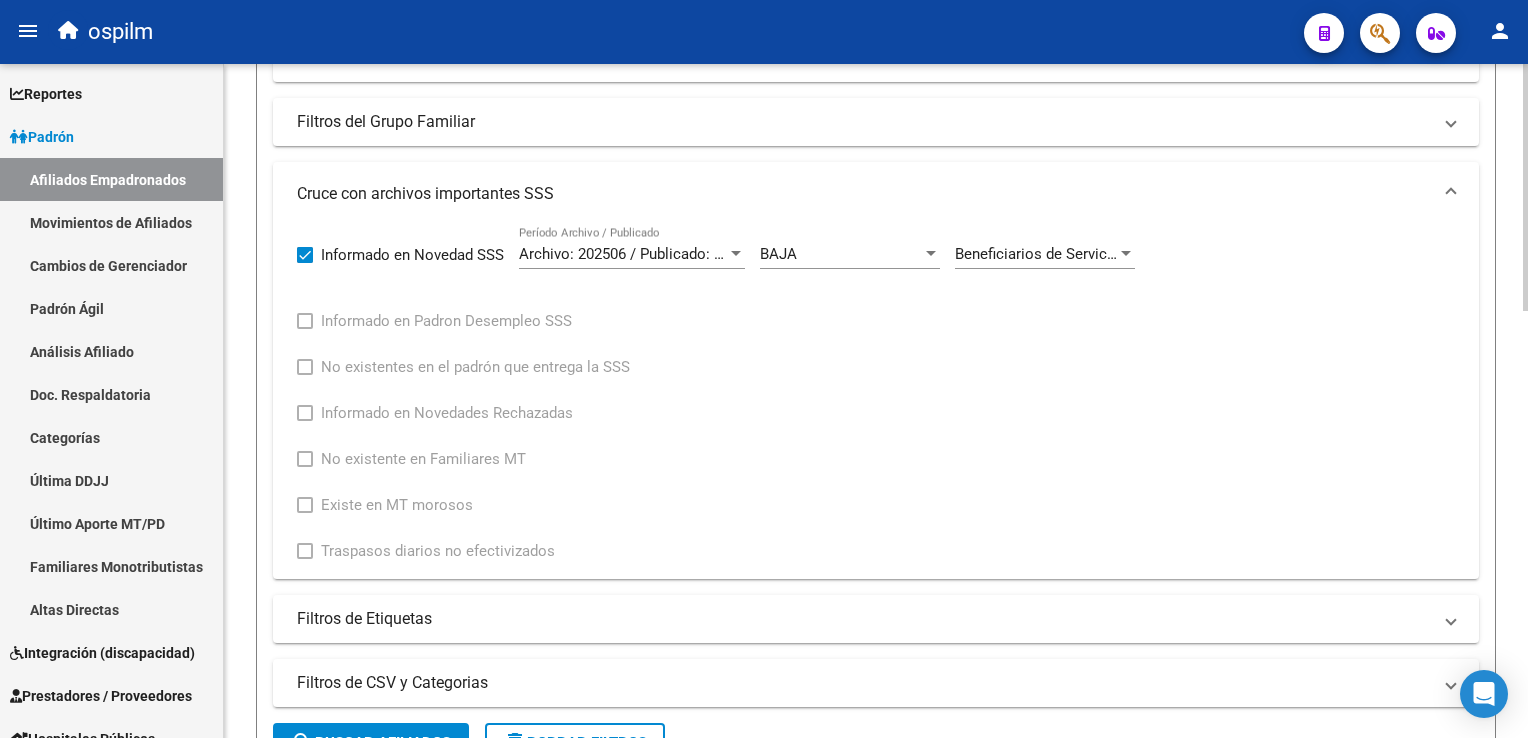 scroll, scrollTop: 824, scrollLeft: 0, axis: vertical 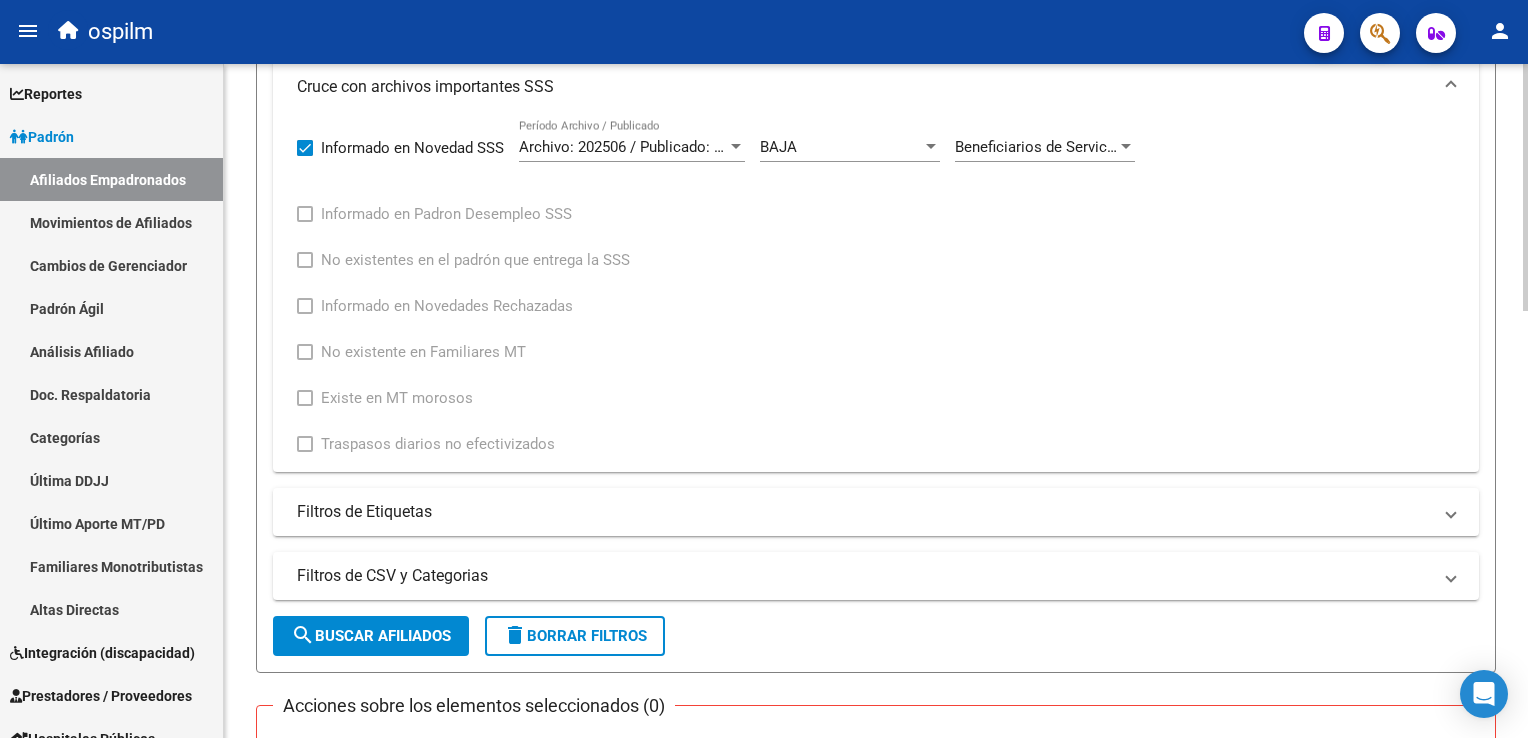 click on "menu   ospilm  person    Firma Express     Reportes Ingresos Devengados Análisis Histórico Detalles Transferencias RG sin DDJJ Detalles por CUIL RG Detalles - MT/PD MT morosos Egresos Devengados Comprobantes Recibidos Facturación Apócrifa Auditorías x Área Auditorías x Usuario Ítems de Auditorías x Usuario Padrón Traspasos x O.S. Traspasos x Gerenciador Traspasos x [STATE] Nuevos Aportantes Métricas - Padrón SSS Métricas - Crecimiento Población    Padrón Afiliados Empadronados Movimientos de Afiliados Cambios de Gerenciador Padrón Ágil Análisis Afiliado Doc. Respaldatoria Categorías Última DDJJ Último Aporte MT/PD Familiares Monotributistas Altas Directas    Integración (discapacidad) Certificado Discapacidad    Prestadores / Proveedores Facturas - Listado/Carga Facturas Sin Auditar Facturas - Documentación Pagos x Transferencia Auditorías - Listado Auditorías - Comentarios Auditorías - Cambios Área Auditoría - Ítems Prestadores - Listado Prestadores - Docu. Actas" at bounding box center (764, 369) 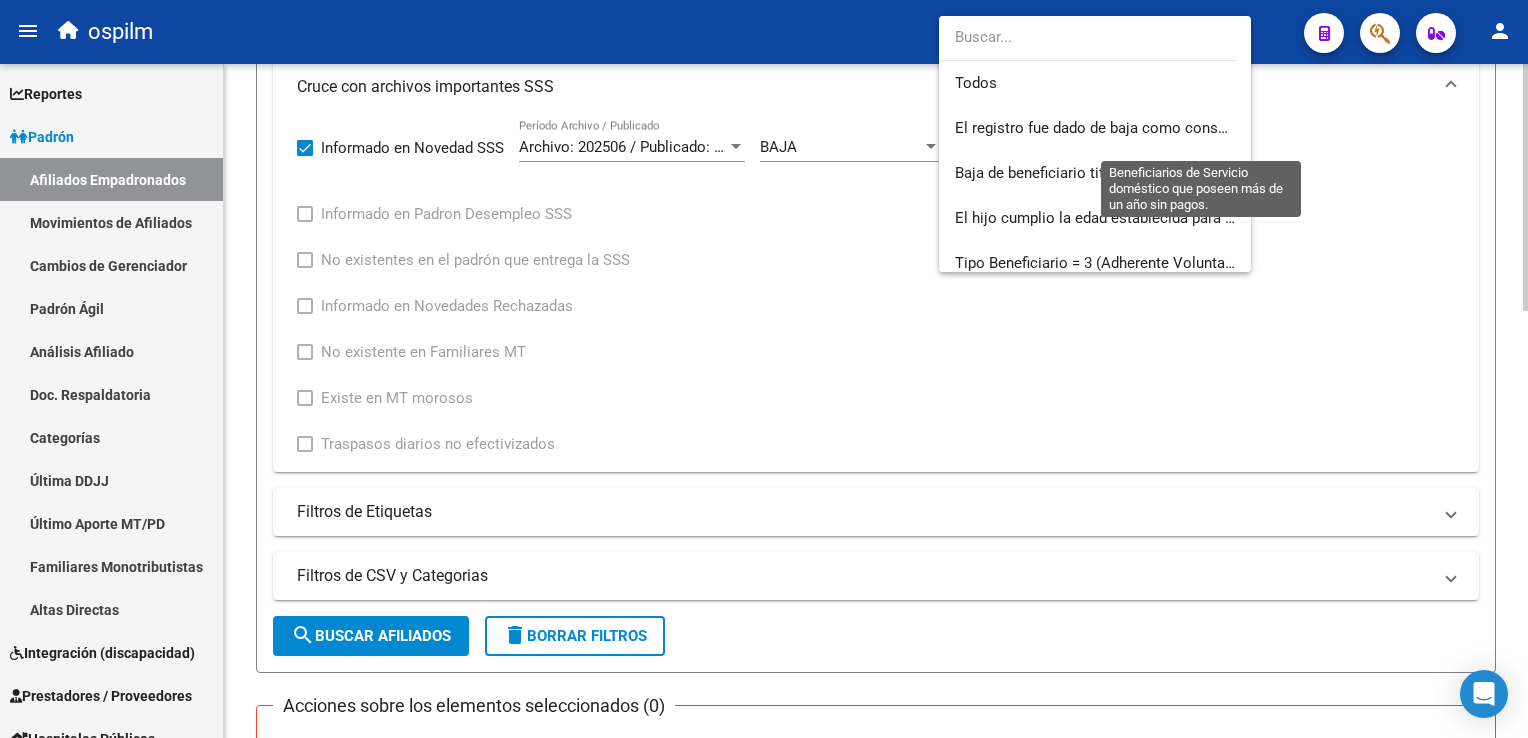 scroll, scrollTop: 254, scrollLeft: 0, axis: vertical 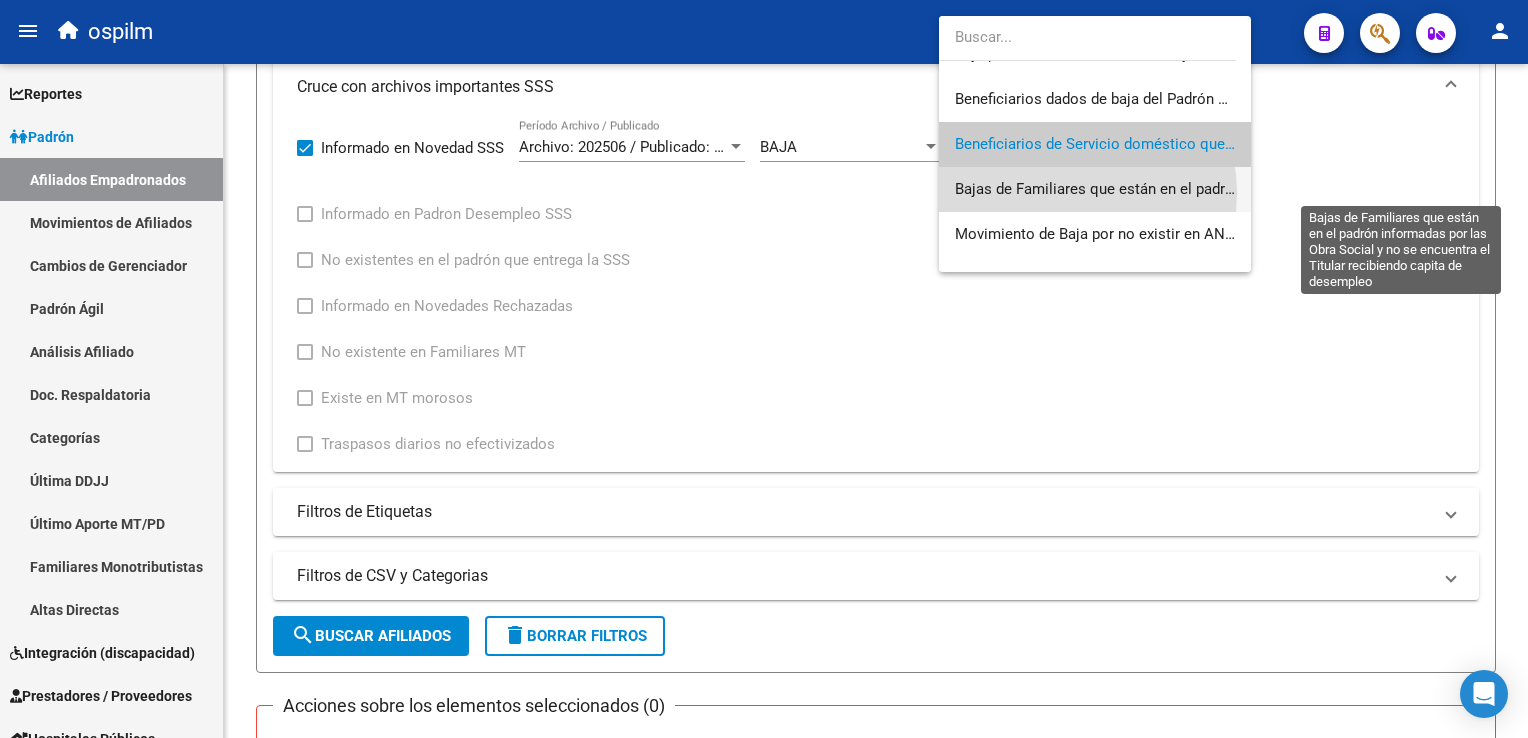 click on "Bajas de Familiares que están en el padrón informadas por las Obra Social y no se encuentra el Titular recibiendo capita de desempleo" at bounding box center [1405, 189] 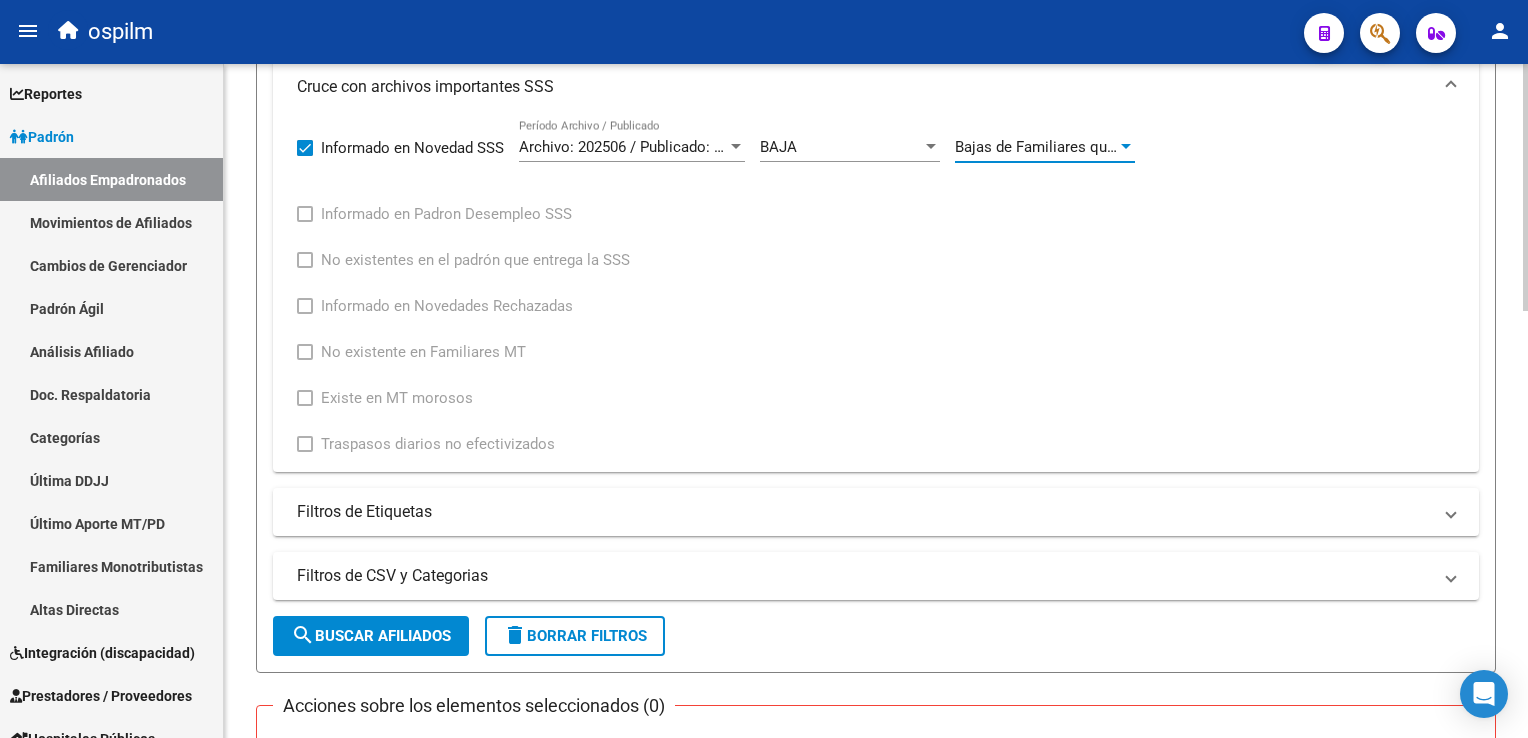 drag, startPoint x: 420, startPoint y: 634, endPoint x: 423, endPoint y: 622, distance: 12.369317 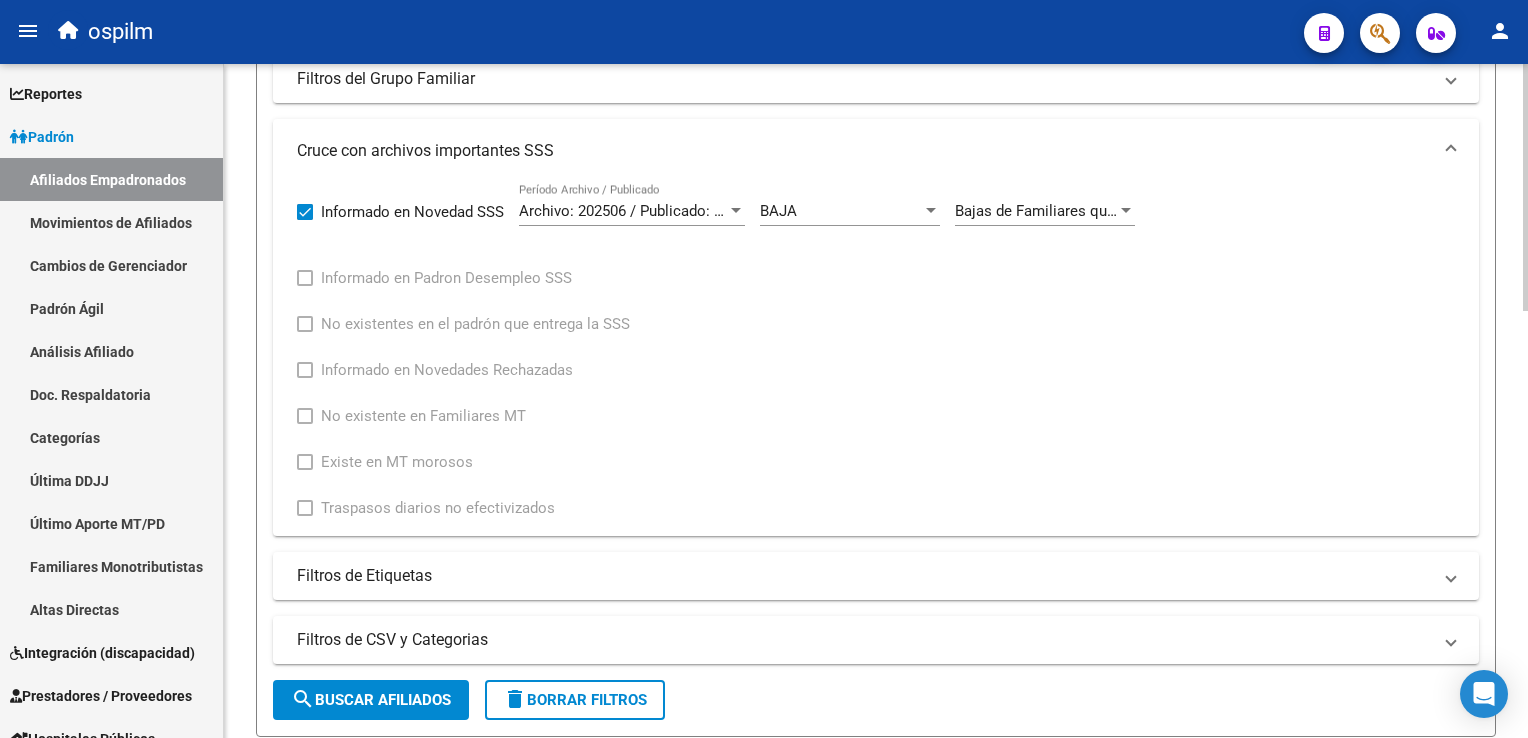 scroll, scrollTop: 776, scrollLeft: 0, axis: vertical 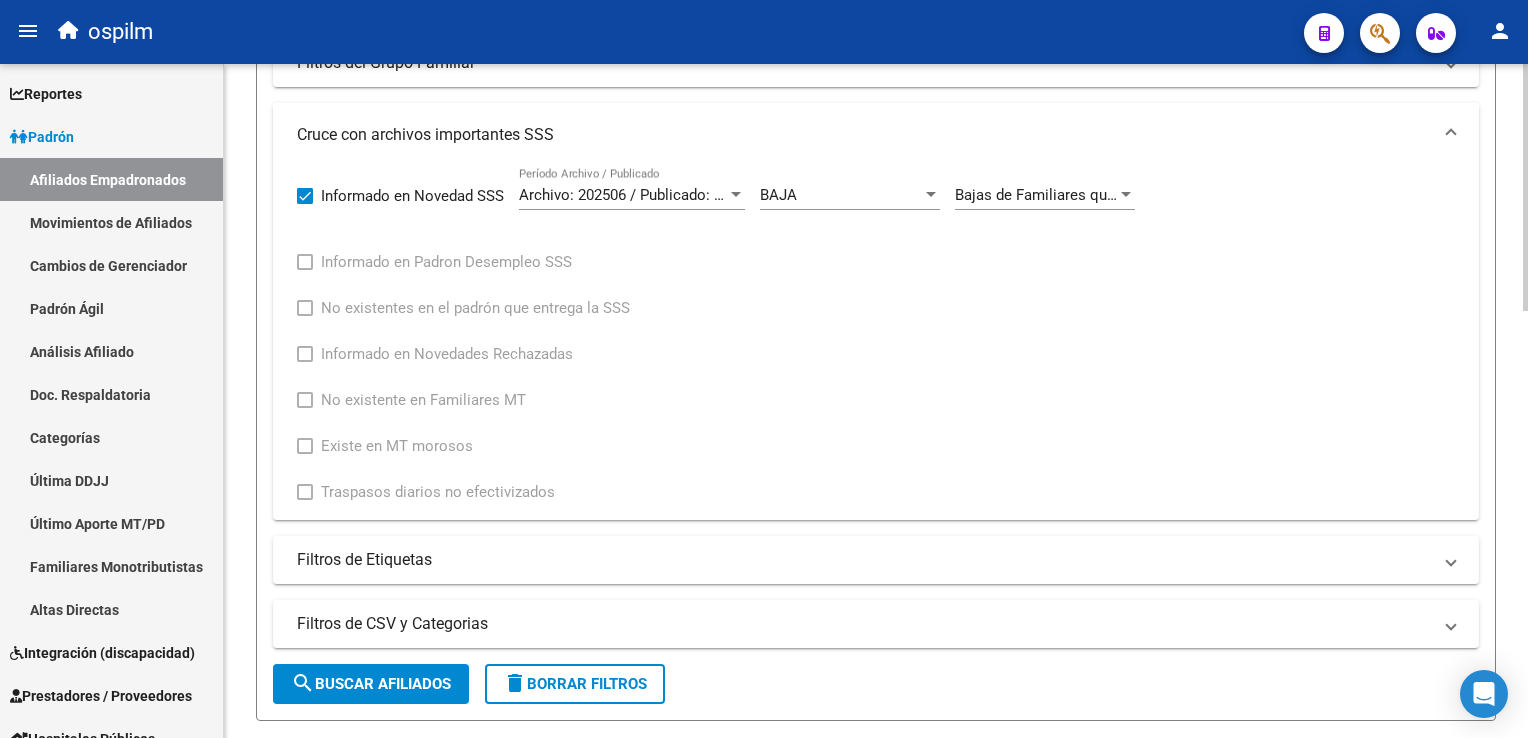 click on "menu   ospilm  person    Firma Express     Reportes Ingresos Devengados Análisis Histórico Detalles Transferencias RG sin DDJJ Detalles por CUIL RG Detalles - MT/PD MT morosos Egresos Devengados Comprobantes Recibidos Facturación Apócrifa Auditorías x Área Auditorías x Usuario Ítems de Auditorías x Usuario Padrón Traspasos x O.S. Traspasos x Gerenciador Traspasos x [STATE] Nuevos Aportantes Métricas - Padrón SSS Métricas - Crecimiento Población    Padrón Afiliados Empadronados Movimientos de Afiliados Cambios de Gerenciador Padrón Ágil Análisis Afiliado Doc. Respaldatoria Categorías Última DDJJ Último Aporte MT/PD Familiares Monotributistas Altas Directas    Integración (discapacidad) Certificado Discapacidad    Prestadores / Proveedores Facturas - Listado/Carga Facturas Sin Auditar Facturas - Documentación Pagos x Transferencia Auditorías - Listado Auditorías - Comentarios Auditorías - Cambios Área Auditoría - Ítems Prestadores - Listado Prestadores - Docu. Actas" at bounding box center [764, 369] 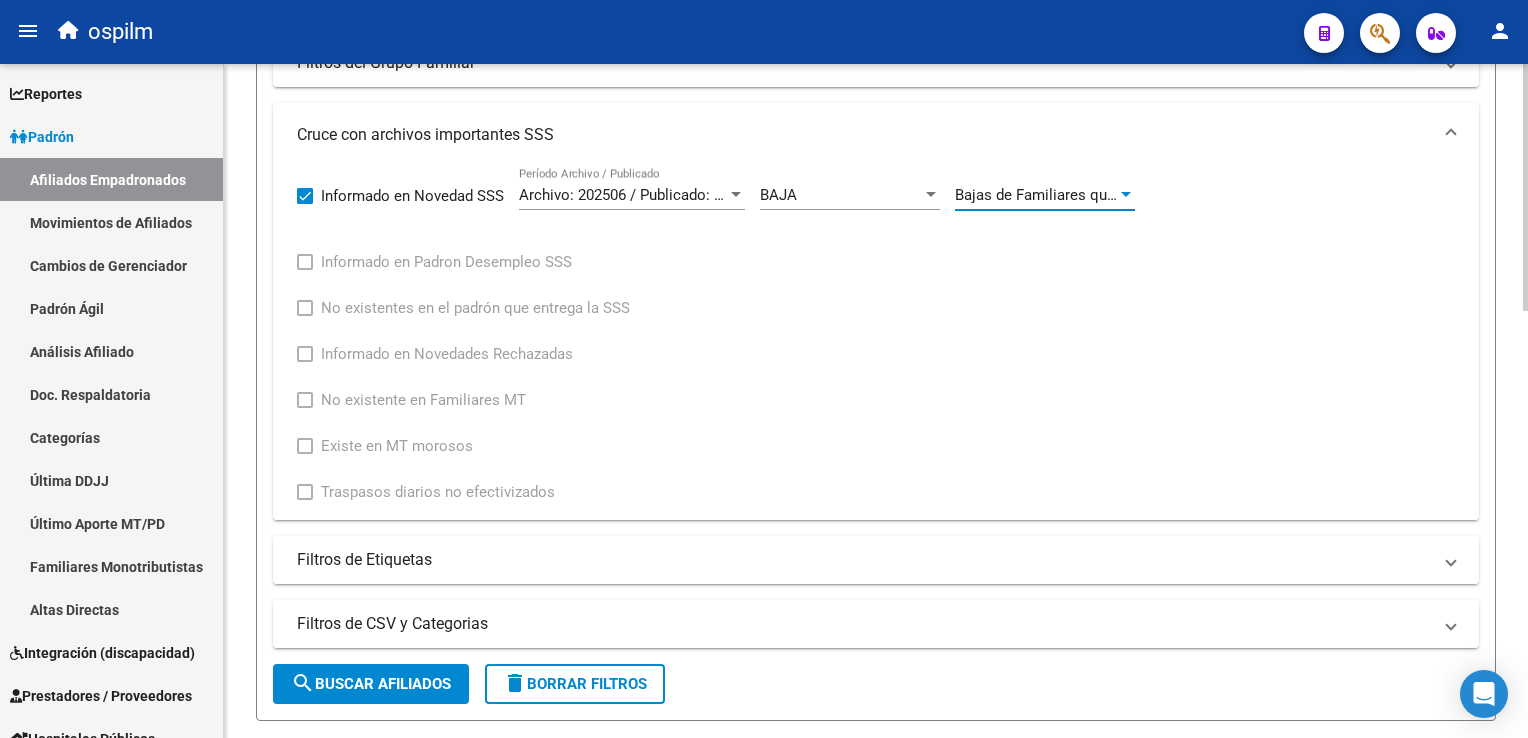 click on "Bajas de Familiares que están en el padrón informadas por las Obra Social y no se encuentra el Titular recibiendo capita de desempleo" at bounding box center (1405, 195) 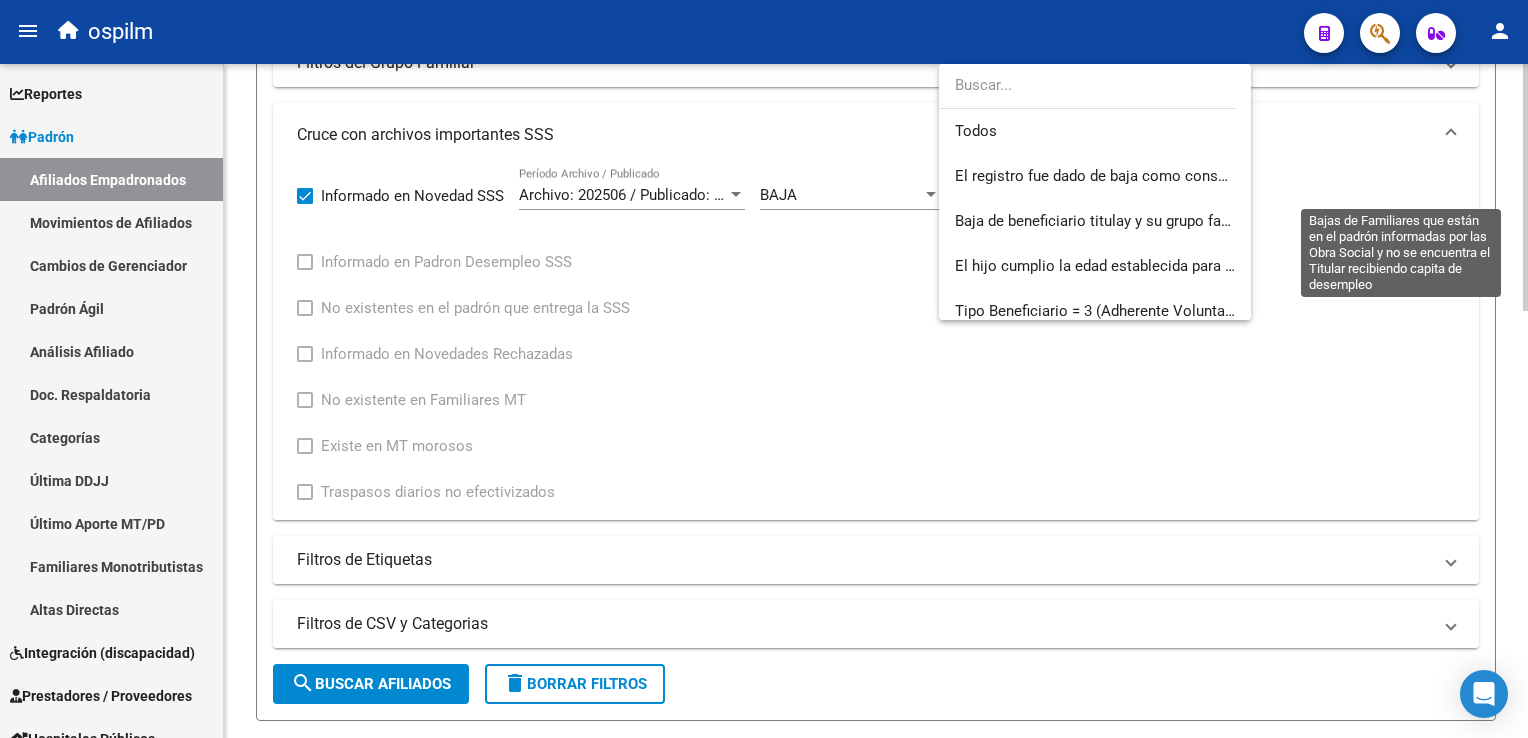 scroll, scrollTop: 299, scrollLeft: 0, axis: vertical 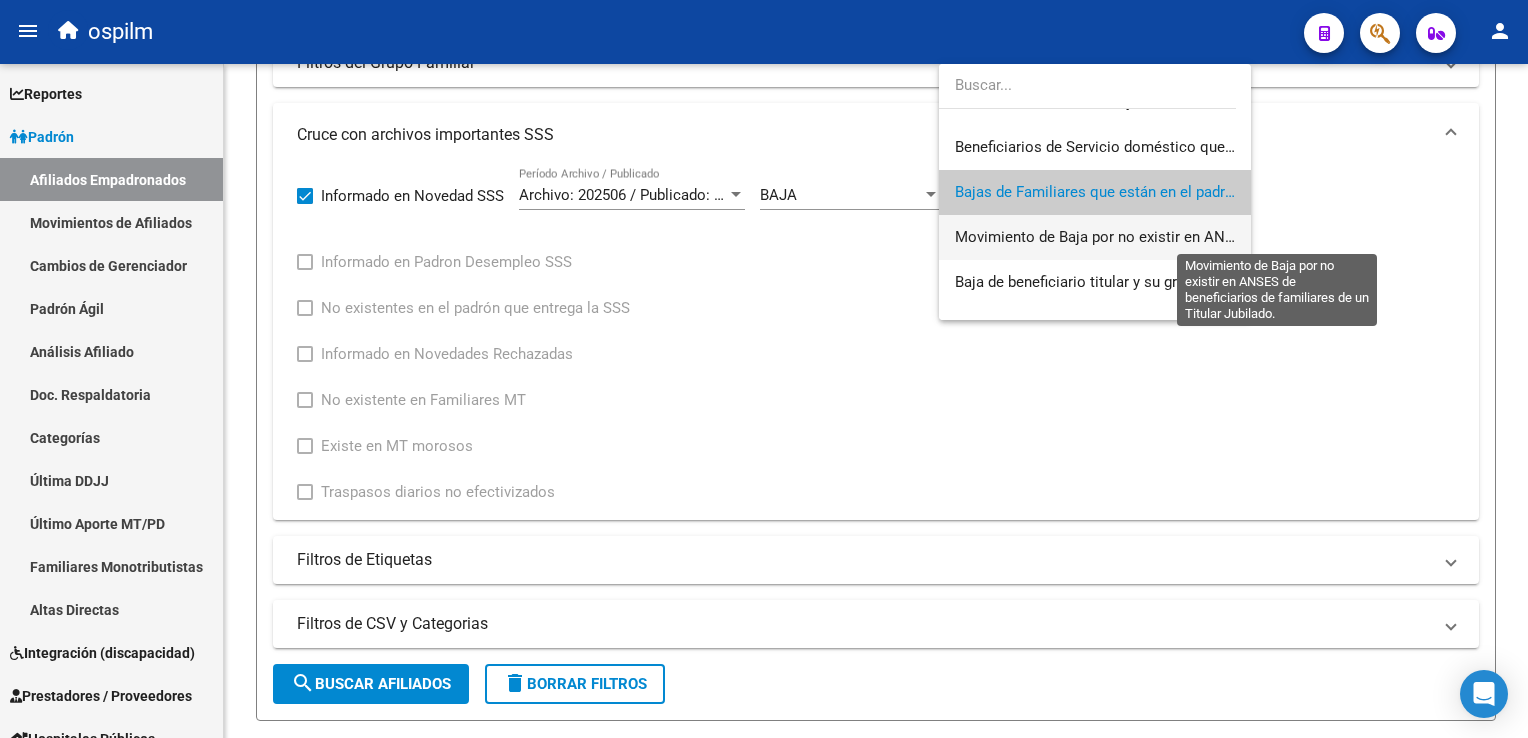 click on "Movimiento de Baja por no existir en ANSES de beneficiarios de familiares de un Titular Jubilado." at bounding box center (1280, 237) 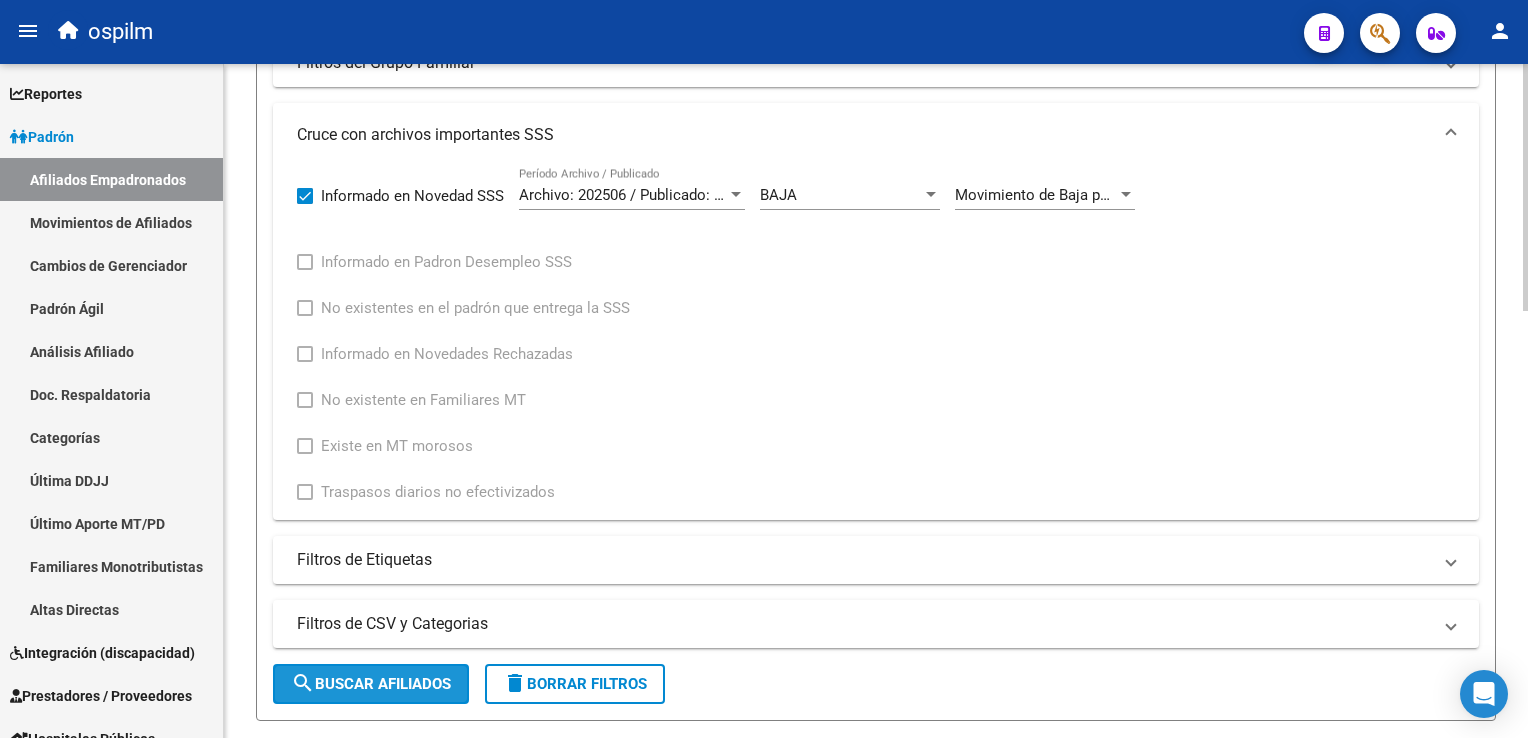 click on "search  Buscar Afiliados" 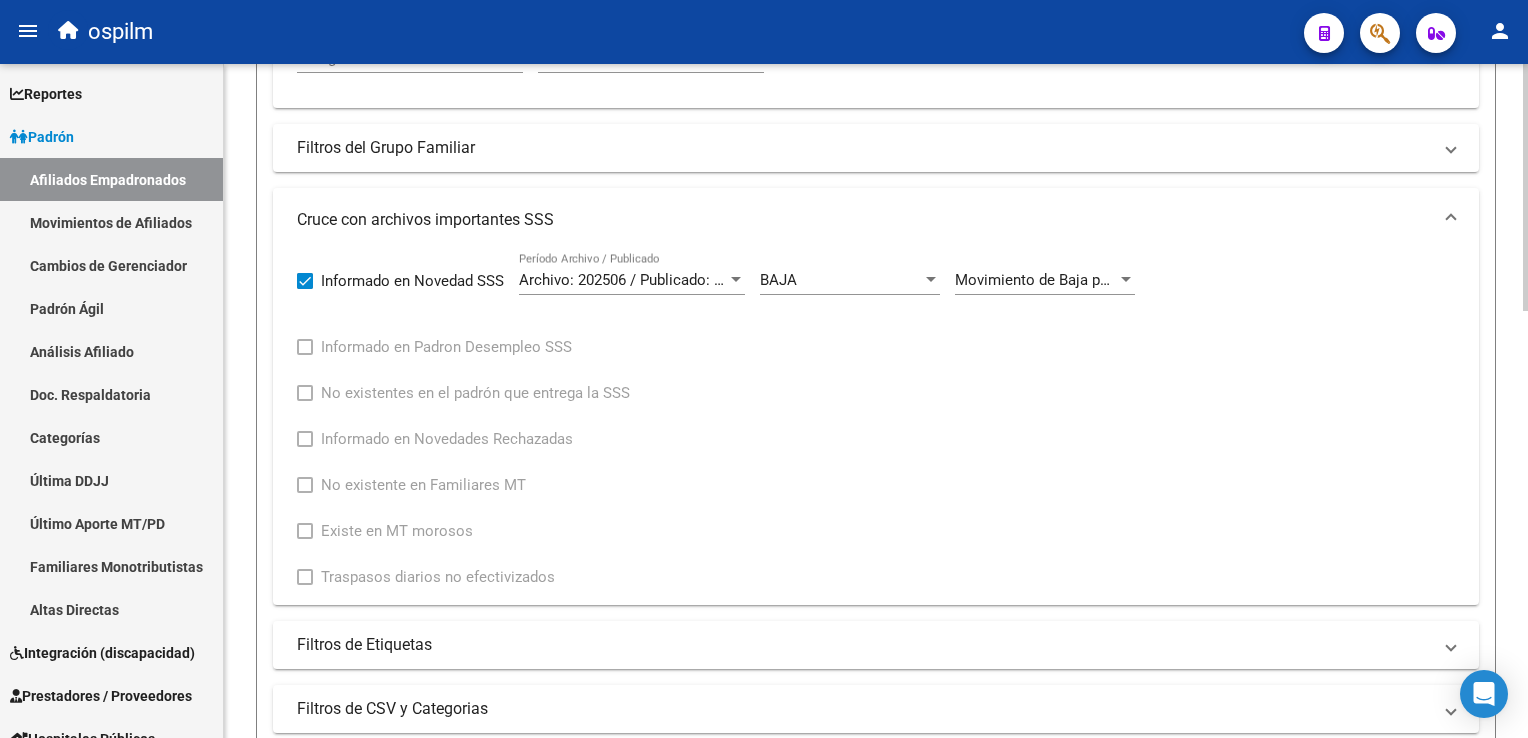 scroll, scrollTop: 721, scrollLeft: 0, axis: vertical 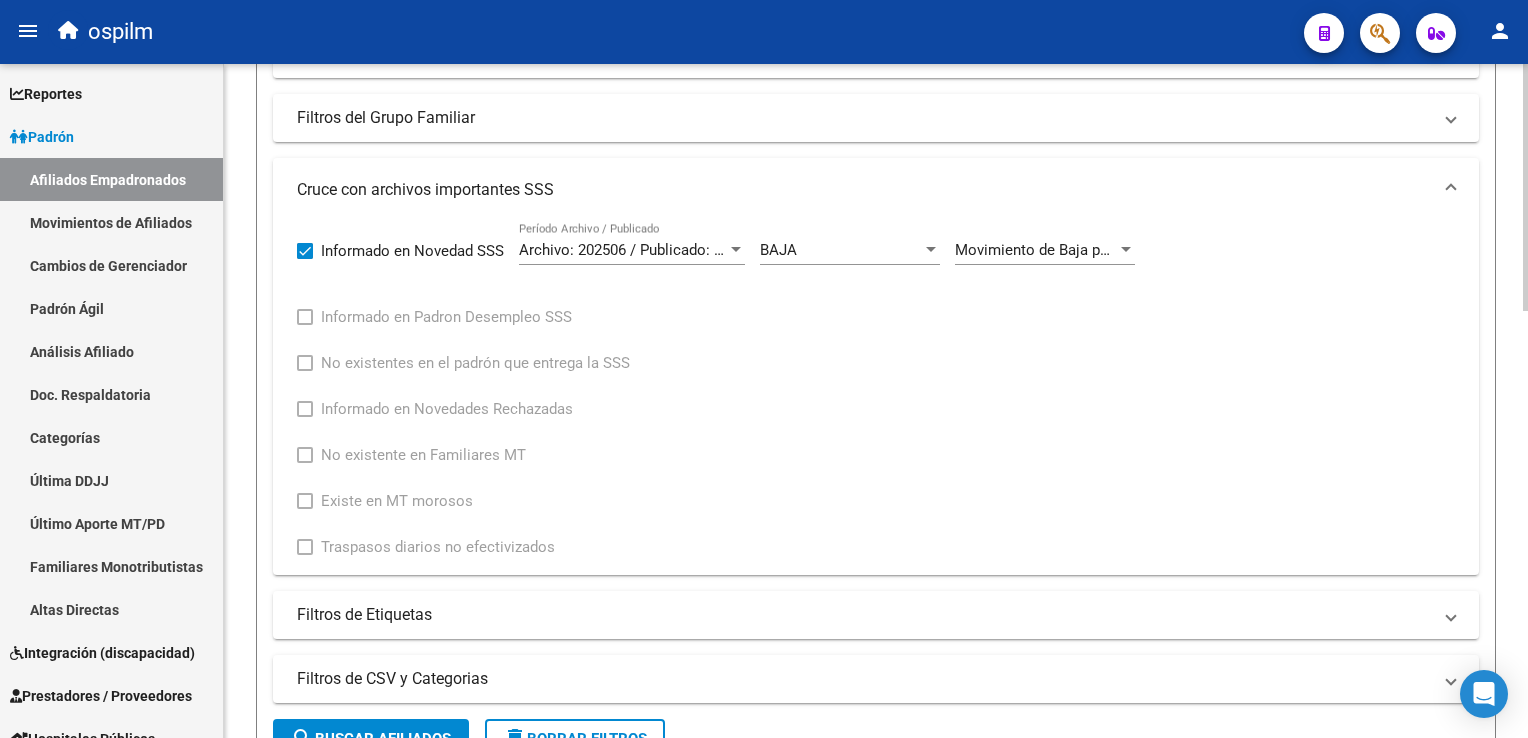 click on "menu   ospilm  person    Firma Express     Reportes Ingresos Devengados Análisis Histórico Detalles Transferencias RG sin DDJJ Detalles por CUIL RG Detalles - MT/PD MT morosos Egresos Devengados Comprobantes Recibidos Facturación Apócrifa Auditorías x Área Auditorías x Usuario Ítems de Auditorías x Usuario Padrón Traspasos x O.S. Traspasos x Gerenciador Traspasos x [STATE] Nuevos Aportantes Métricas - Padrón SSS Métricas - Crecimiento Población    Padrón Afiliados Empadronados Movimientos de Afiliados Cambios de Gerenciador Padrón Ágil Análisis Afiliado Doc. Respaldatoria Categorías Última DDJJ Último Aporte MT/PD Familiares Monotributistas Altas Directas    Integración (discapacidad) Certificado Discapacidad    Prestadores / Proveedores Facturas - Listado/Carga Facturas Sin Auditar Facturas - Documentación Pagos x Transferencia Auditorías - Listado Auditorías - Comentarios Auditorías - Cambios Área Auditoría - Ítems Prestadores - Listado Prestadores - Docu. Actas" at bounding box center (764, 369) 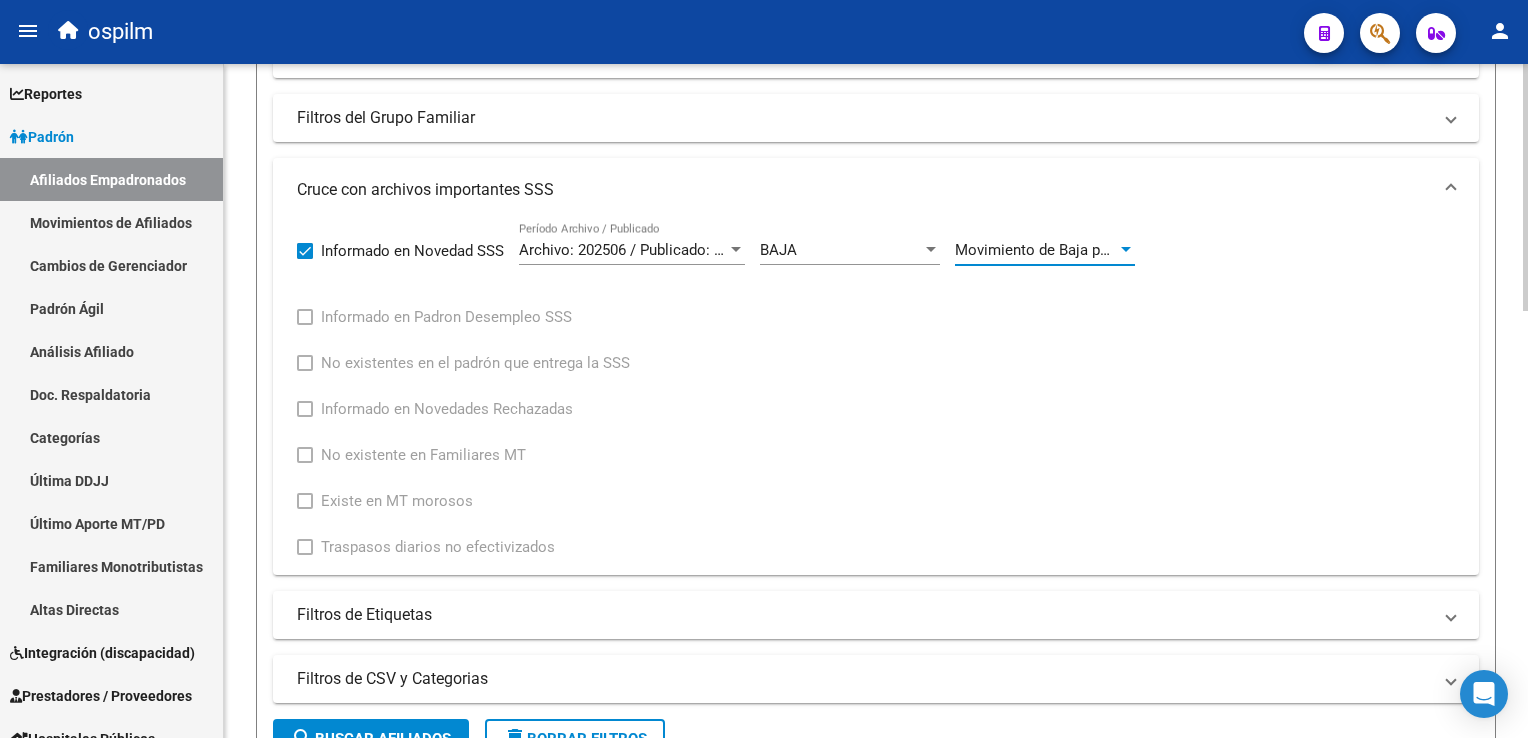 click on "Movimiento de Baja por no existir en ANSES de beneficiarios de familiares de un Titular Jubilado." at bounding box center (1280, 250) 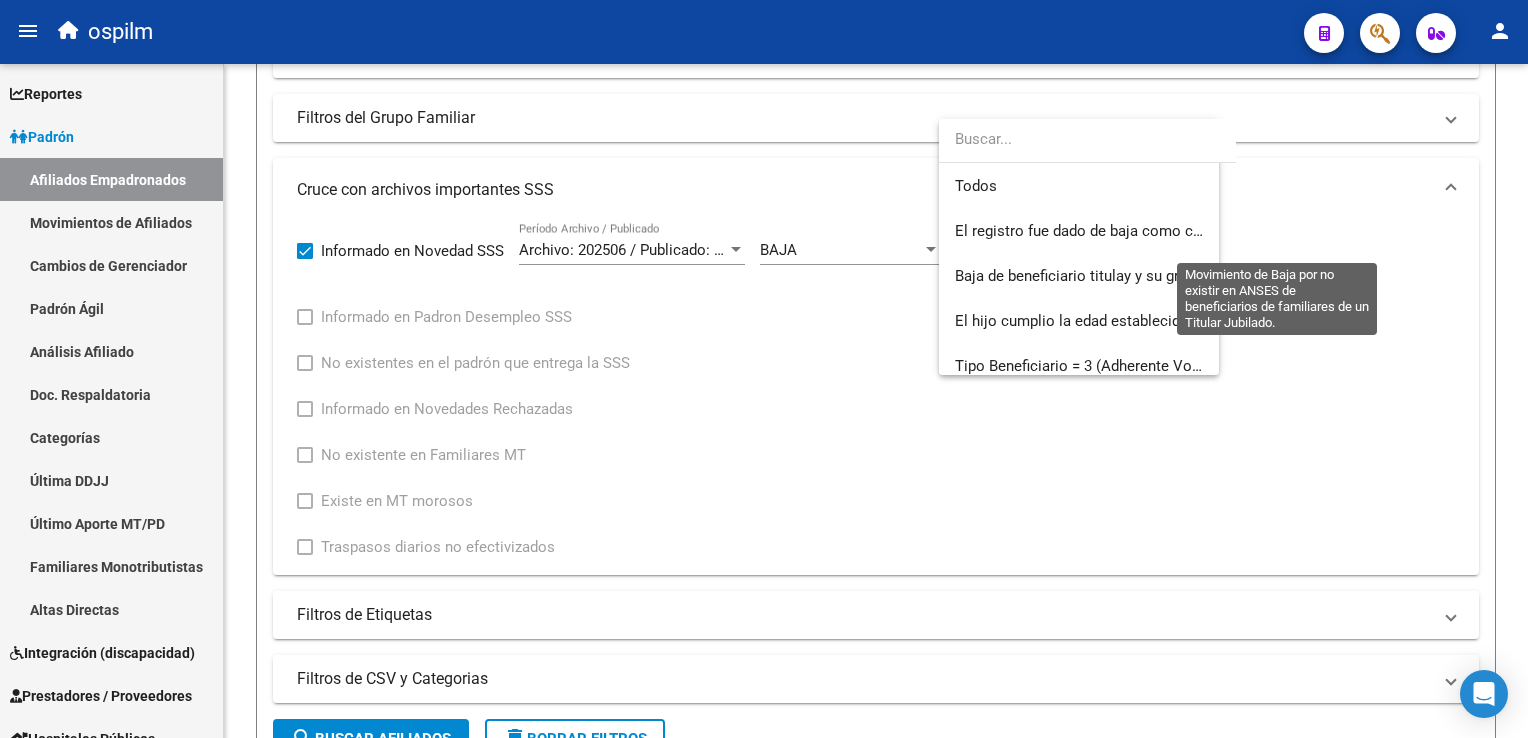 scroll, scrollTop: 344, scrollLeft: 0, axis: vertical 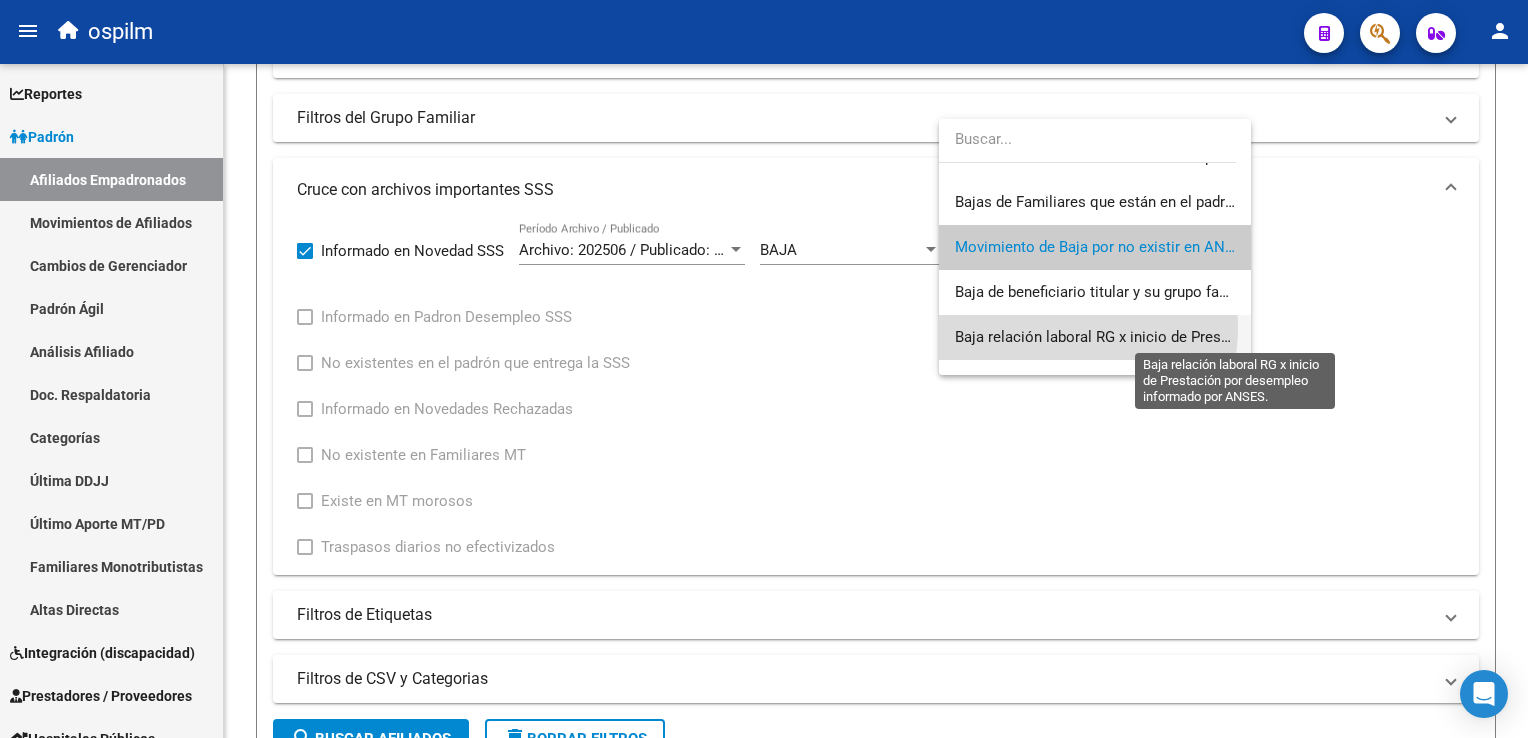 click on "Baja relación laboral RG x inicio de Prestación por desempleo
informado por ANSES." at bounding box center (1238, 337) 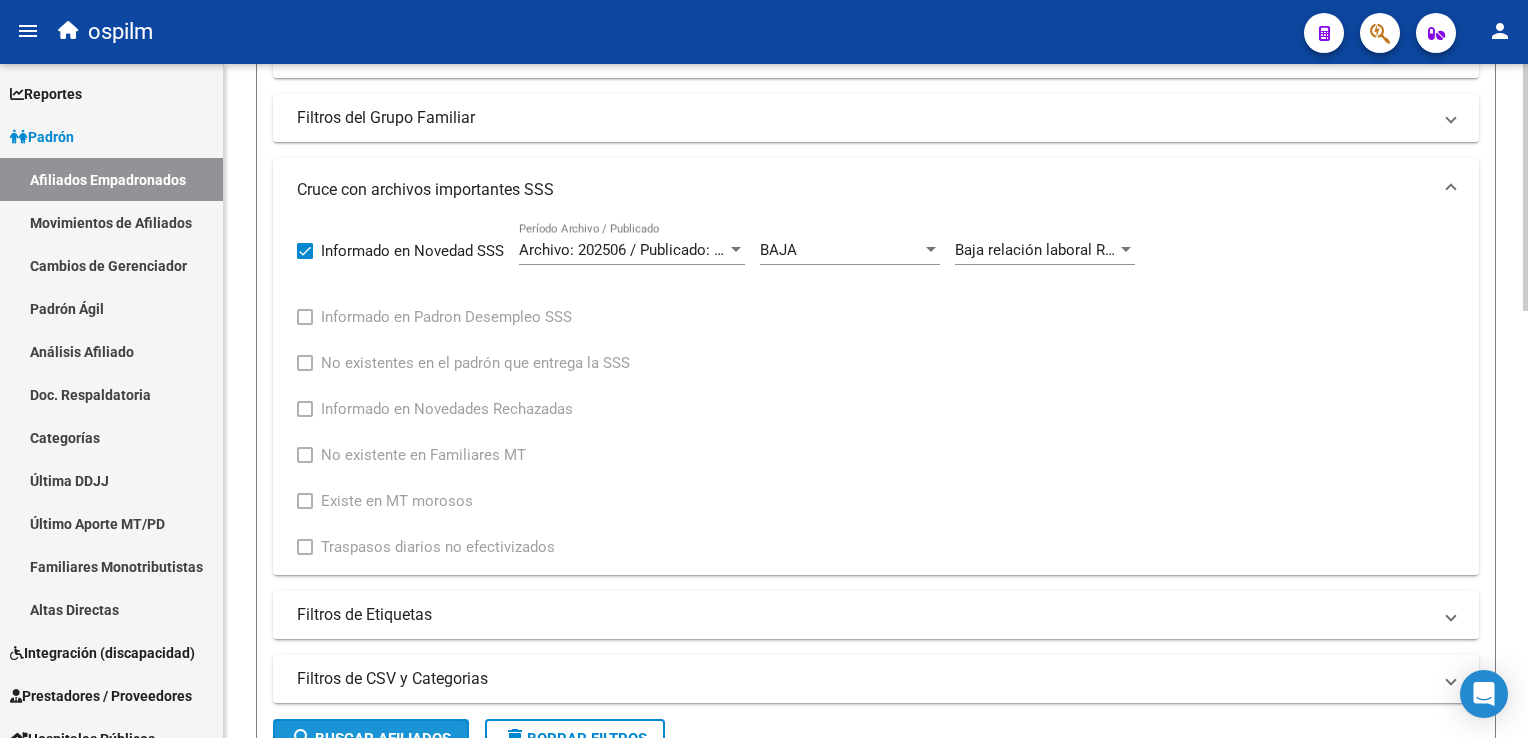 drag, startPoint x: 428, startPoint y: 727, endPoint x: 531, endPoint y: 588, distance: 173.00288 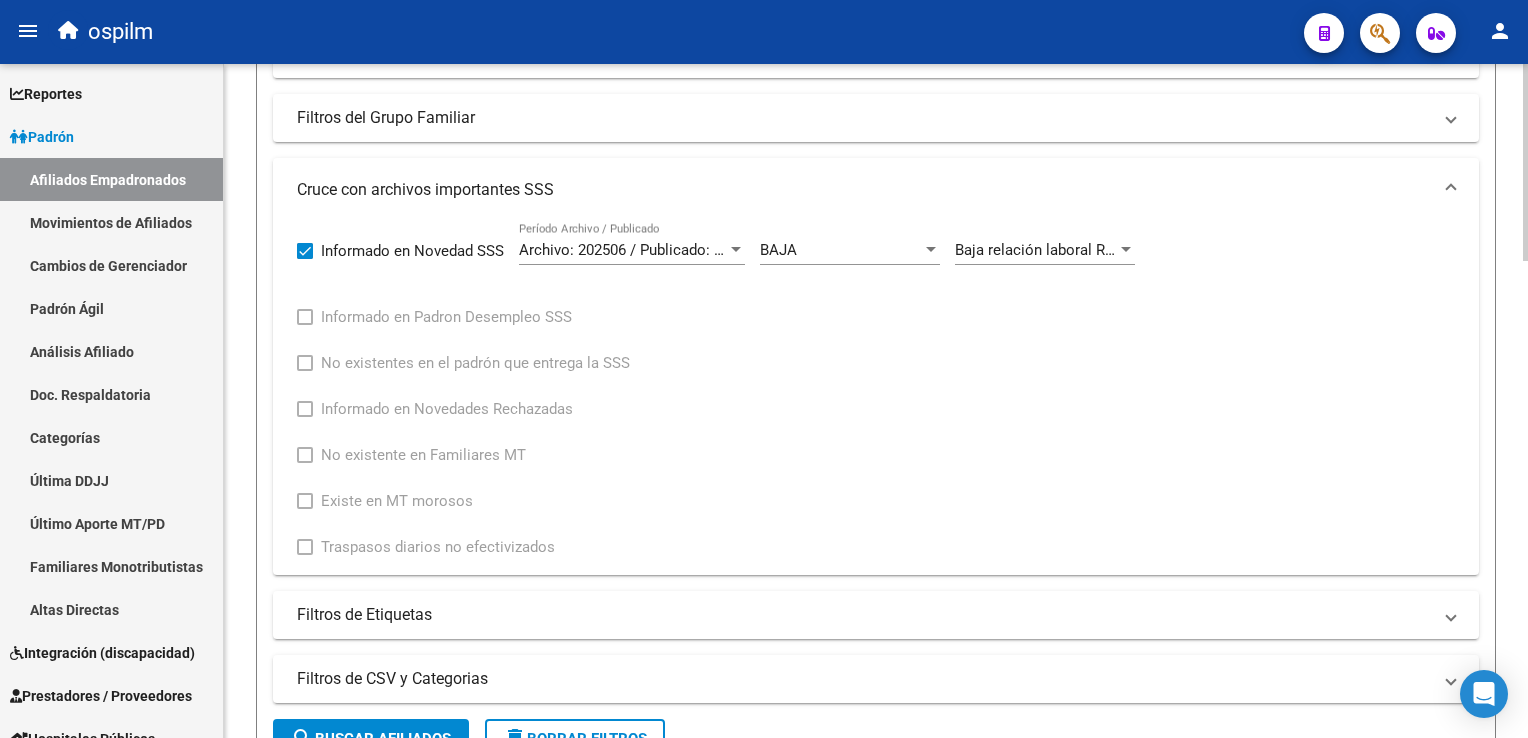 scroll, scrollTop: 1628, scrollLeft: 0, axis: vertical 